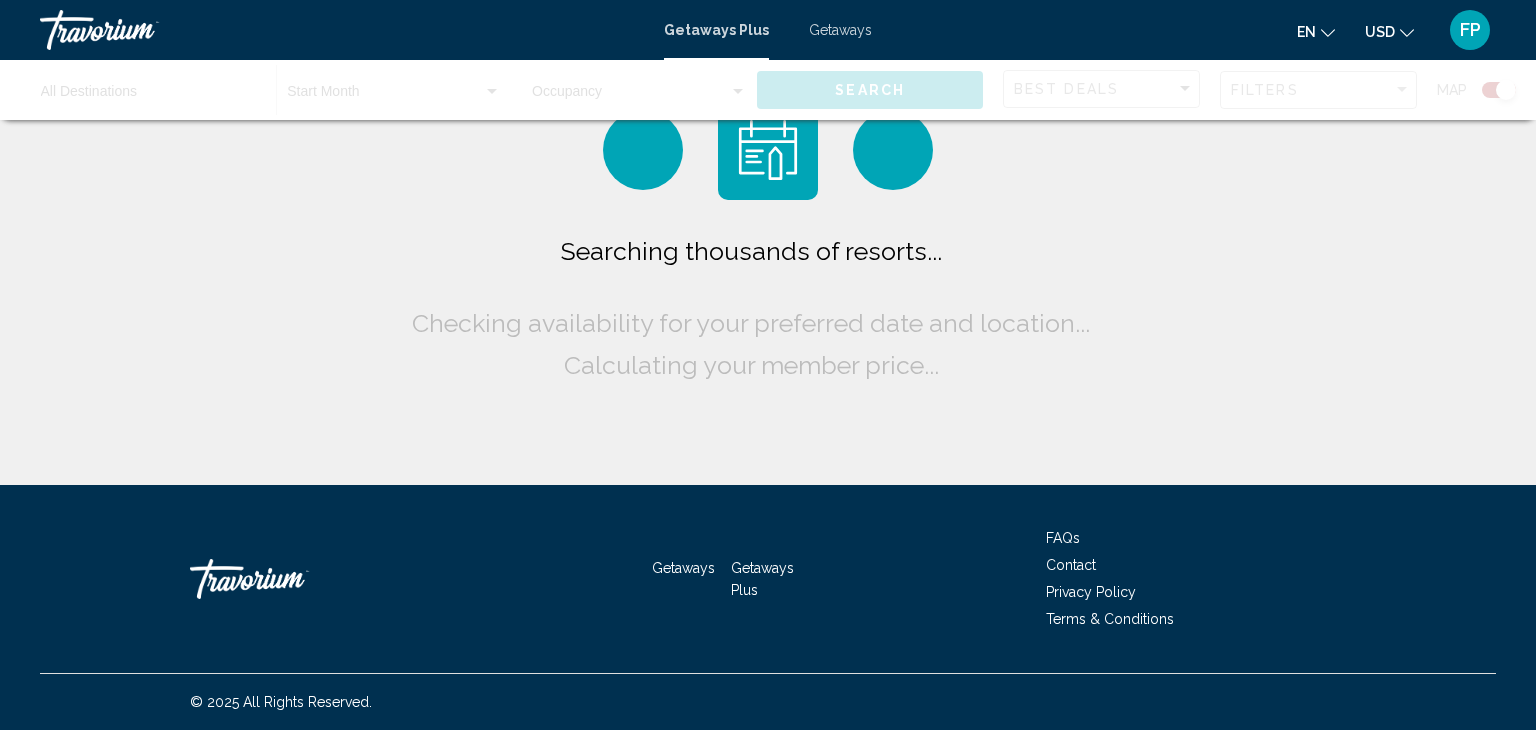 scroll, scrollTop: 0, scrollLeft: 0, axis: both 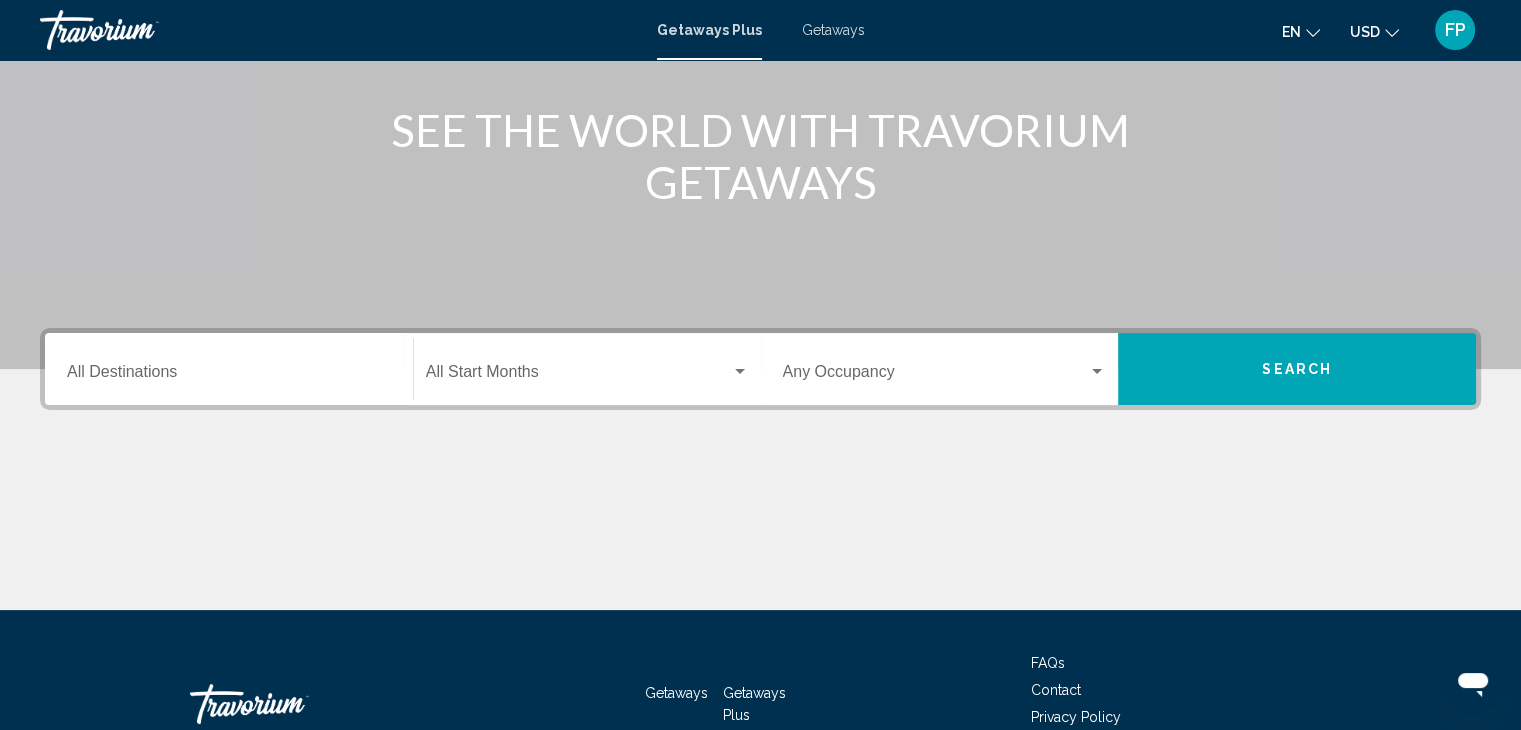 click on "Destination All Destinations" at bounding box center (229, 376) 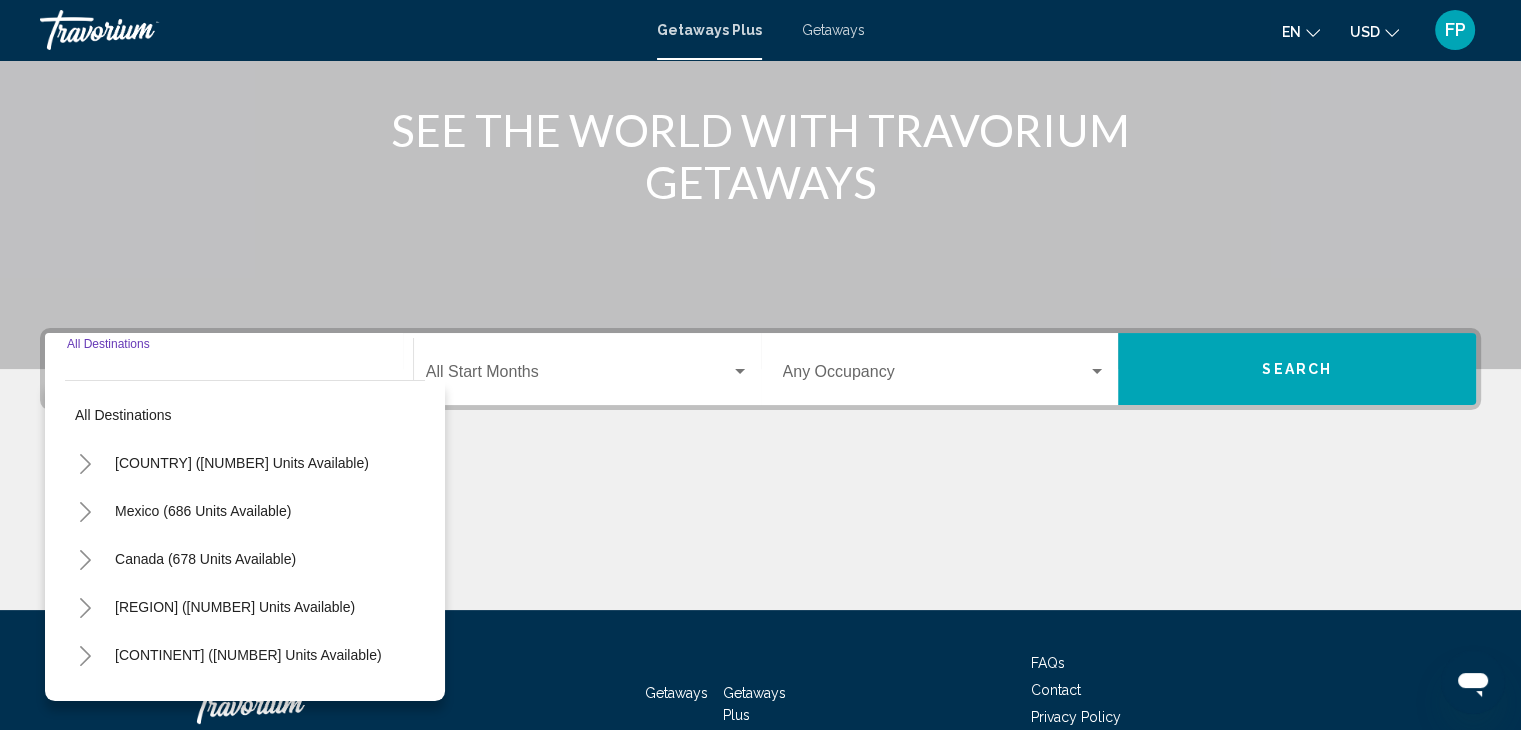scroll, scrollTop: 356, scrollLeft: 0, axis: vertical 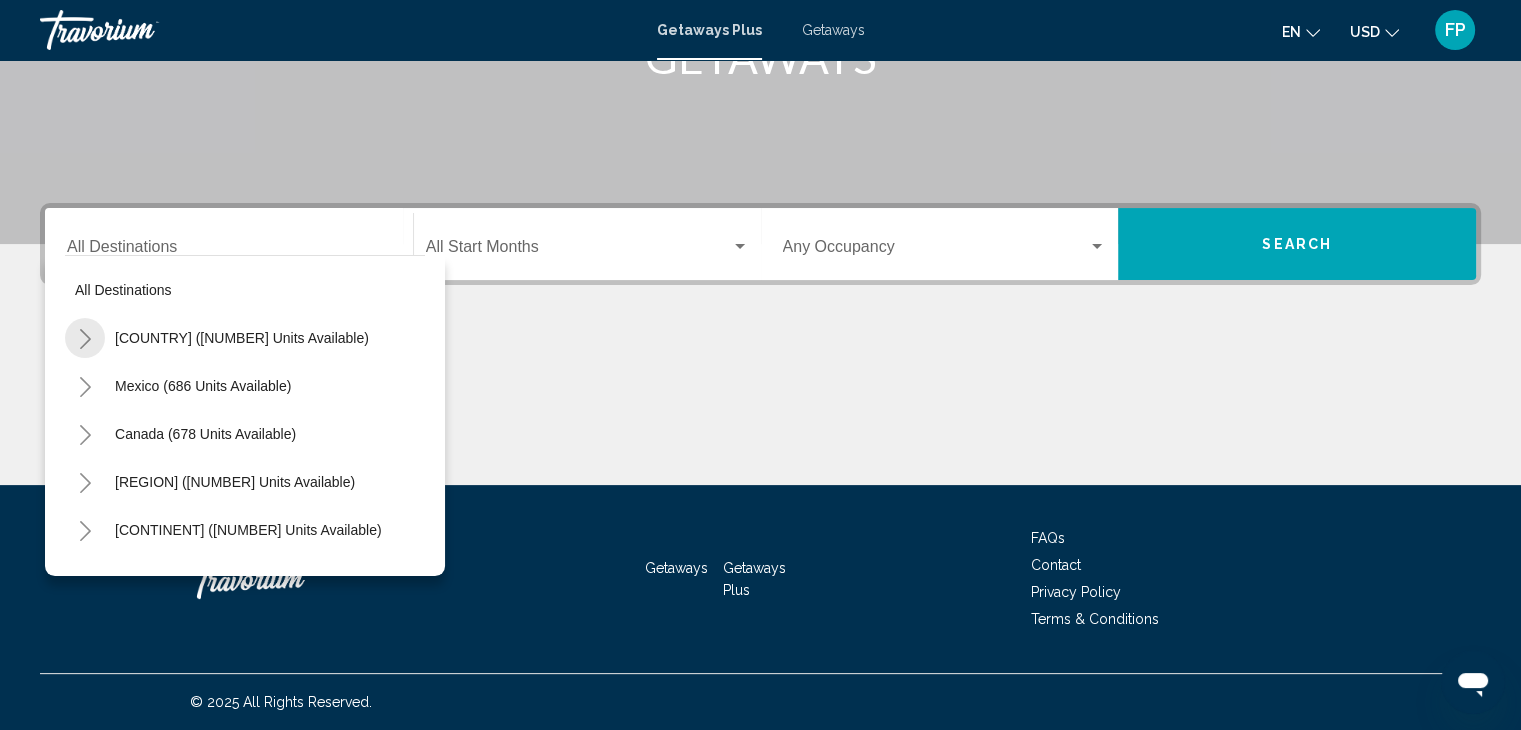 click 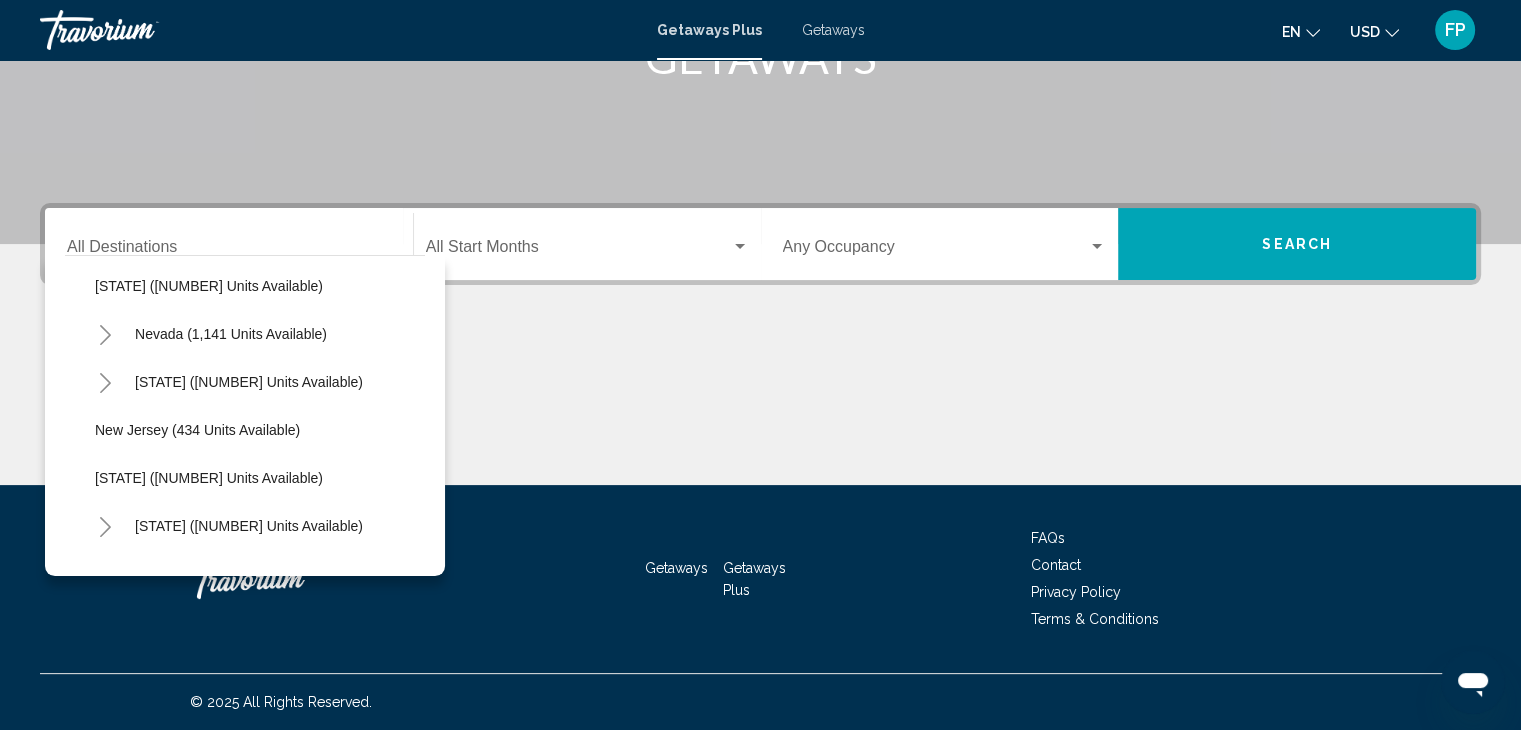 scroll, scrollTop: 1023, scrollLeft: 2, axis: both 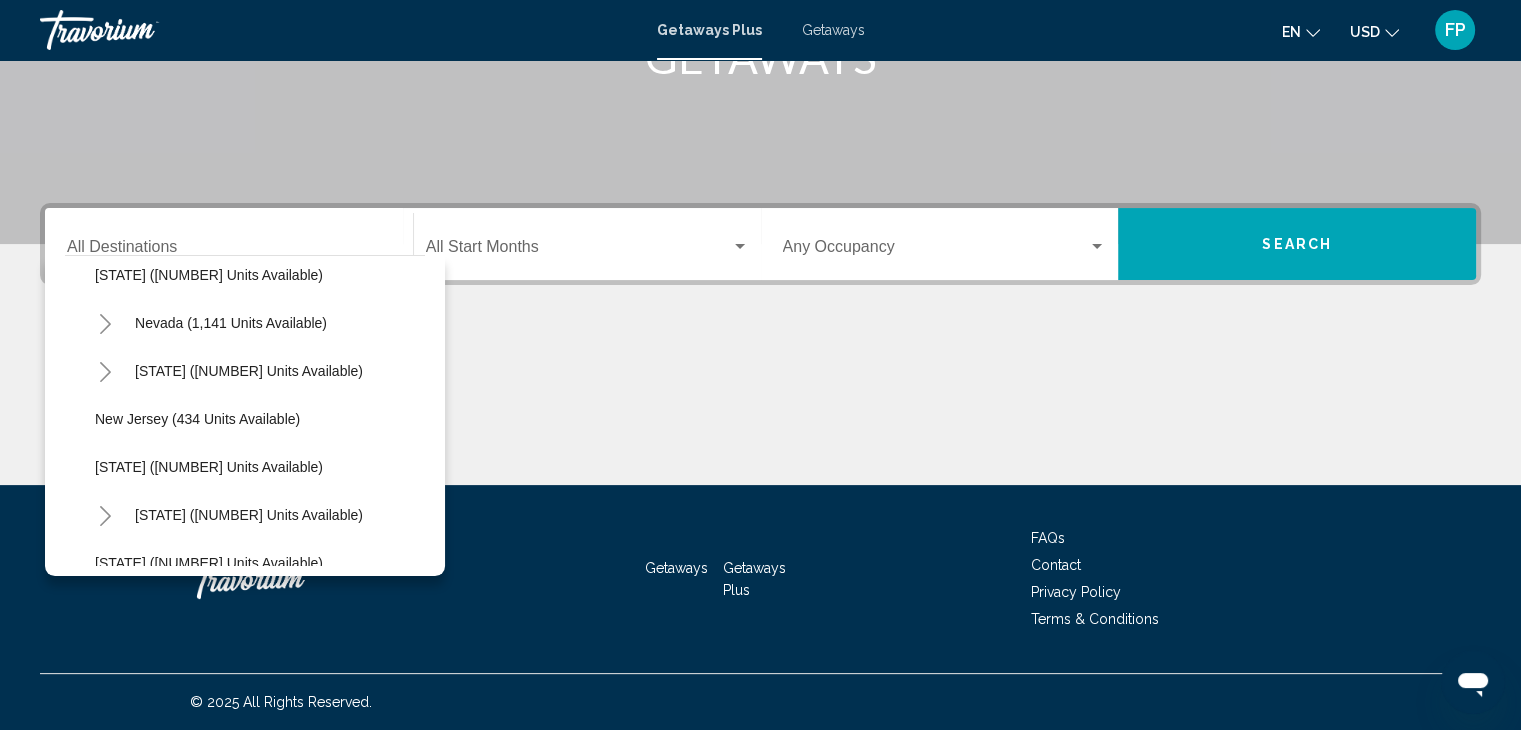 click 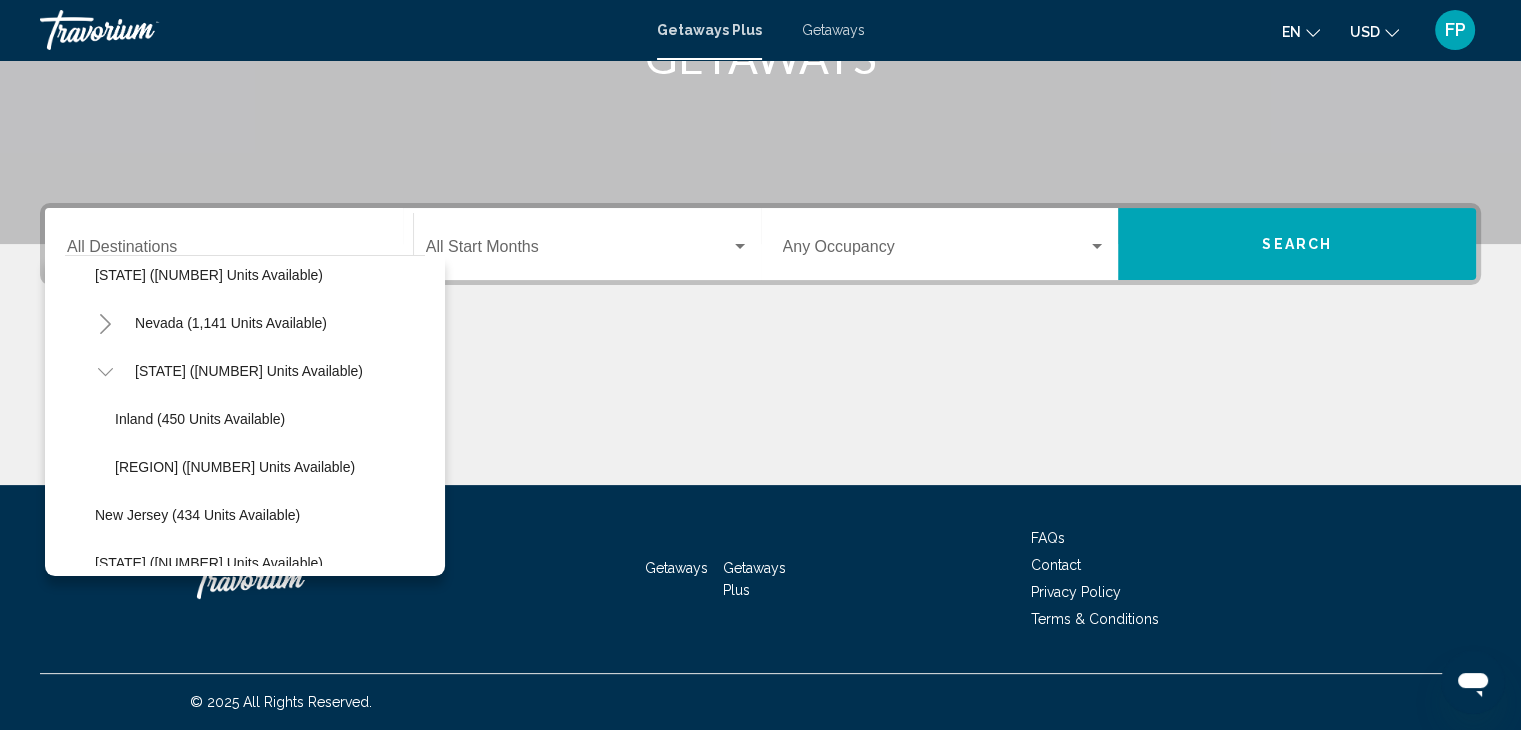 click 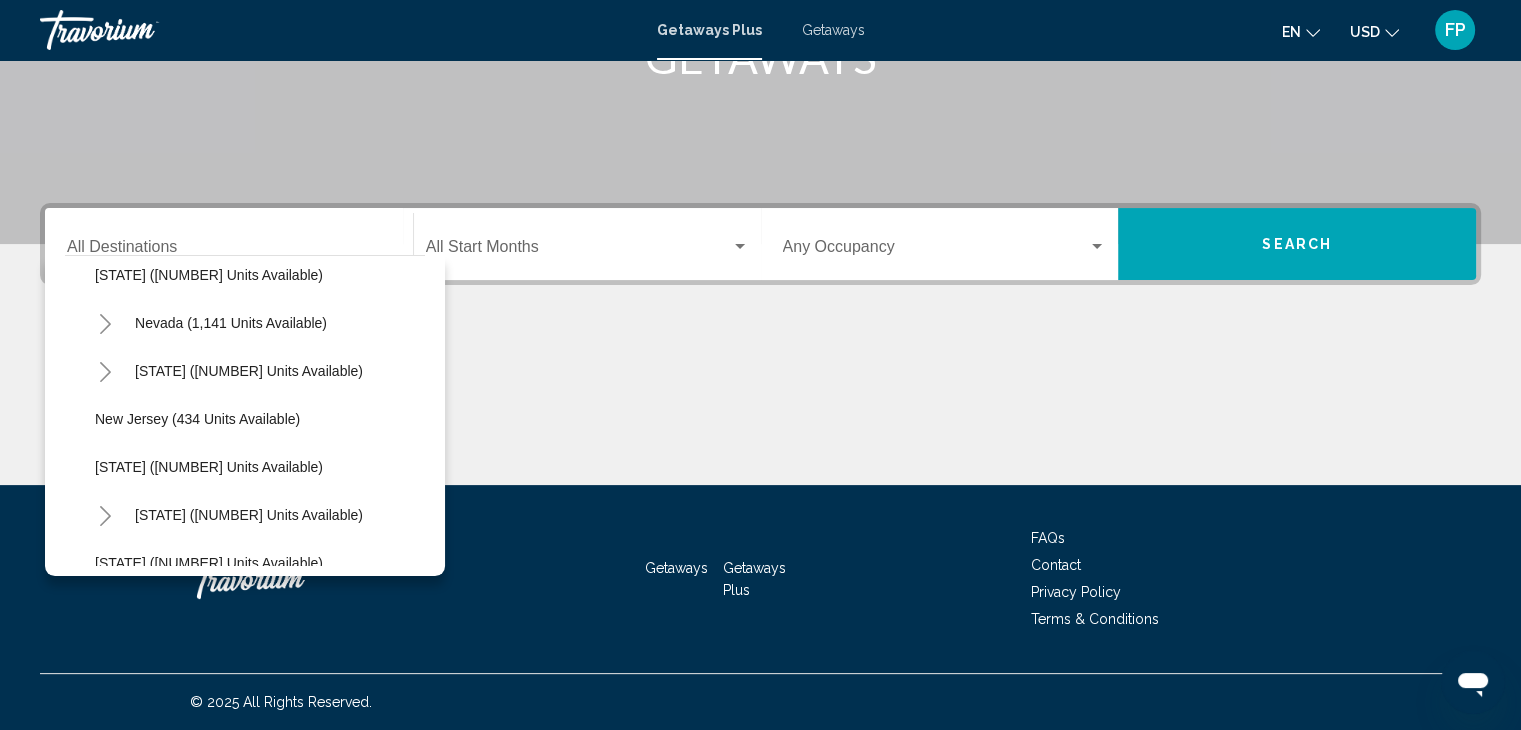 click 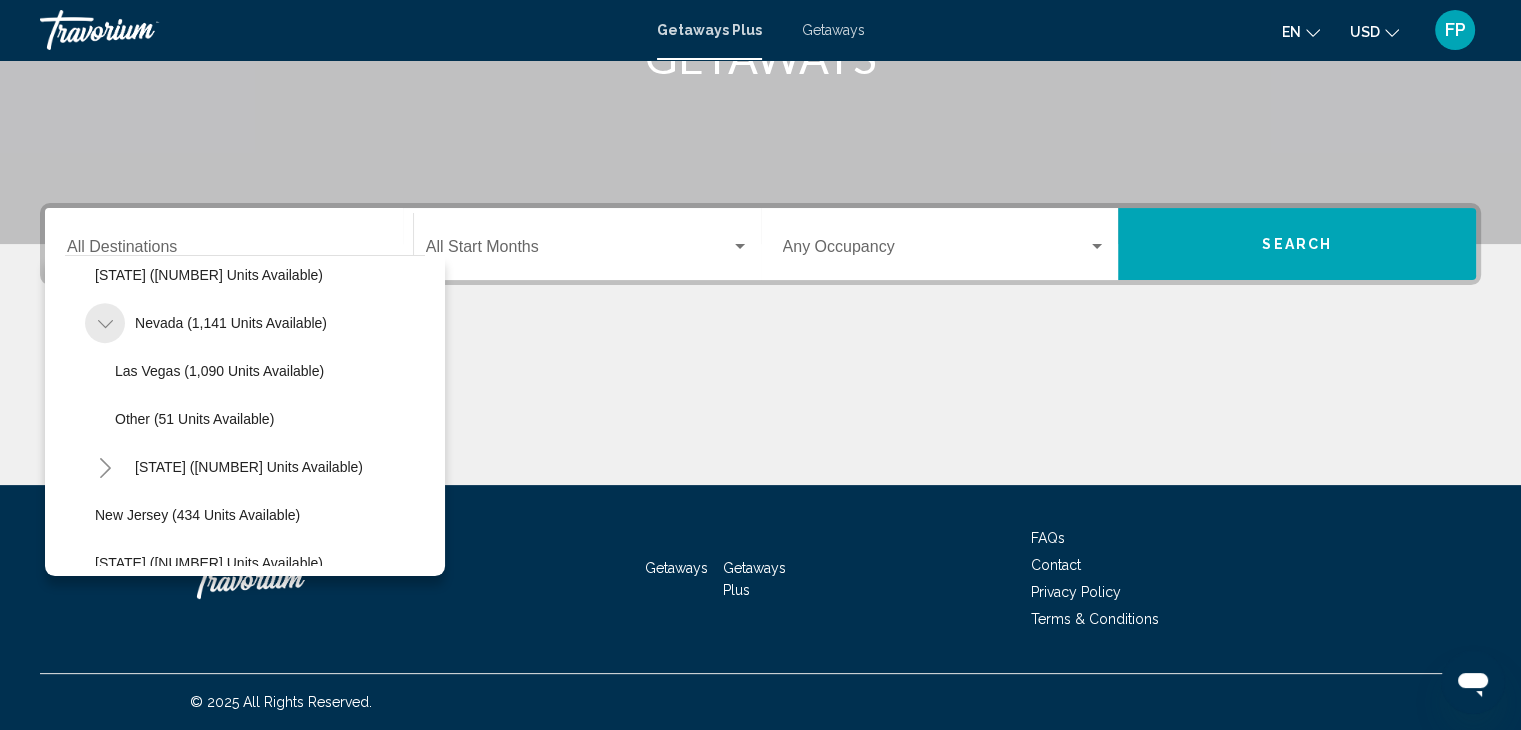 click 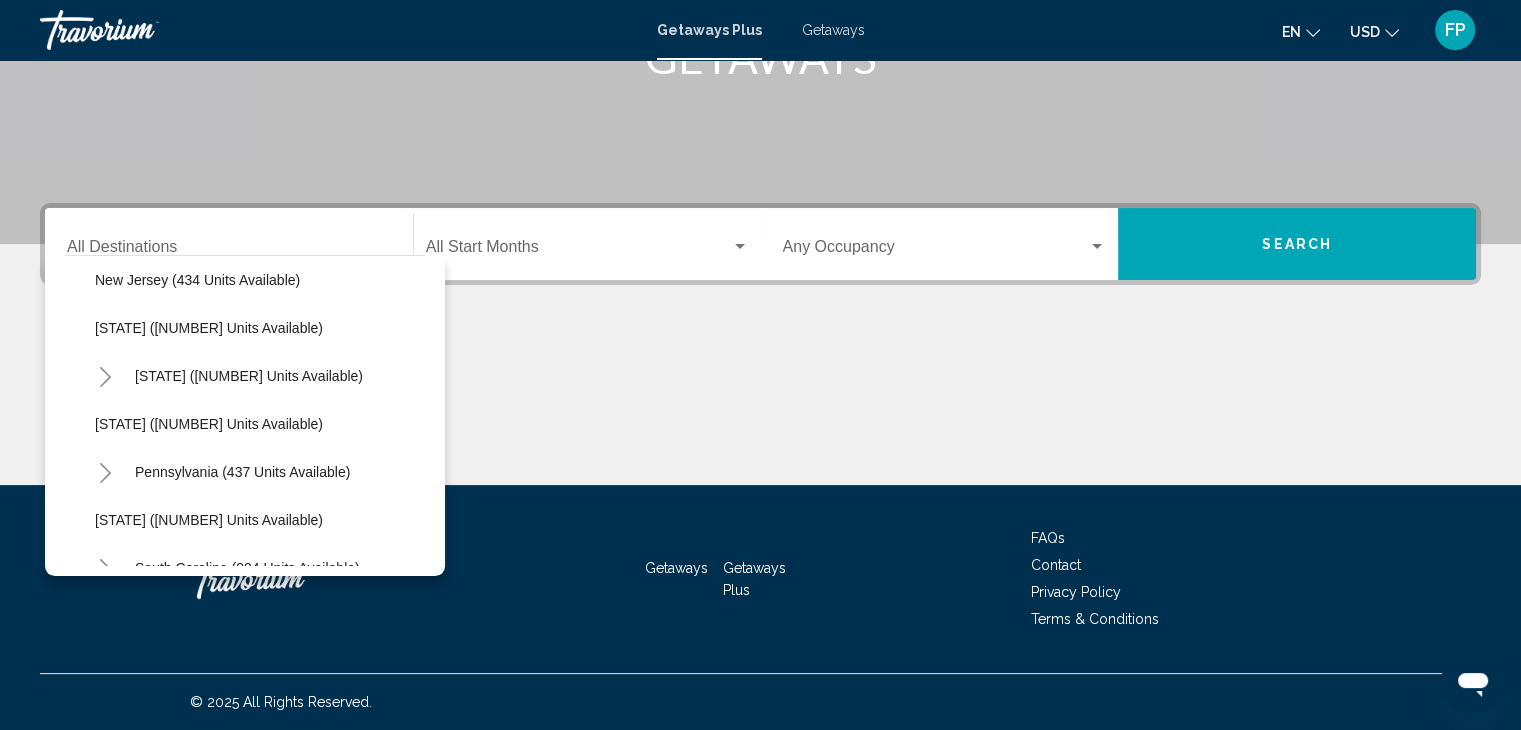 scroll, scrollTop: 1163, scrollLeft: 2, axis: both 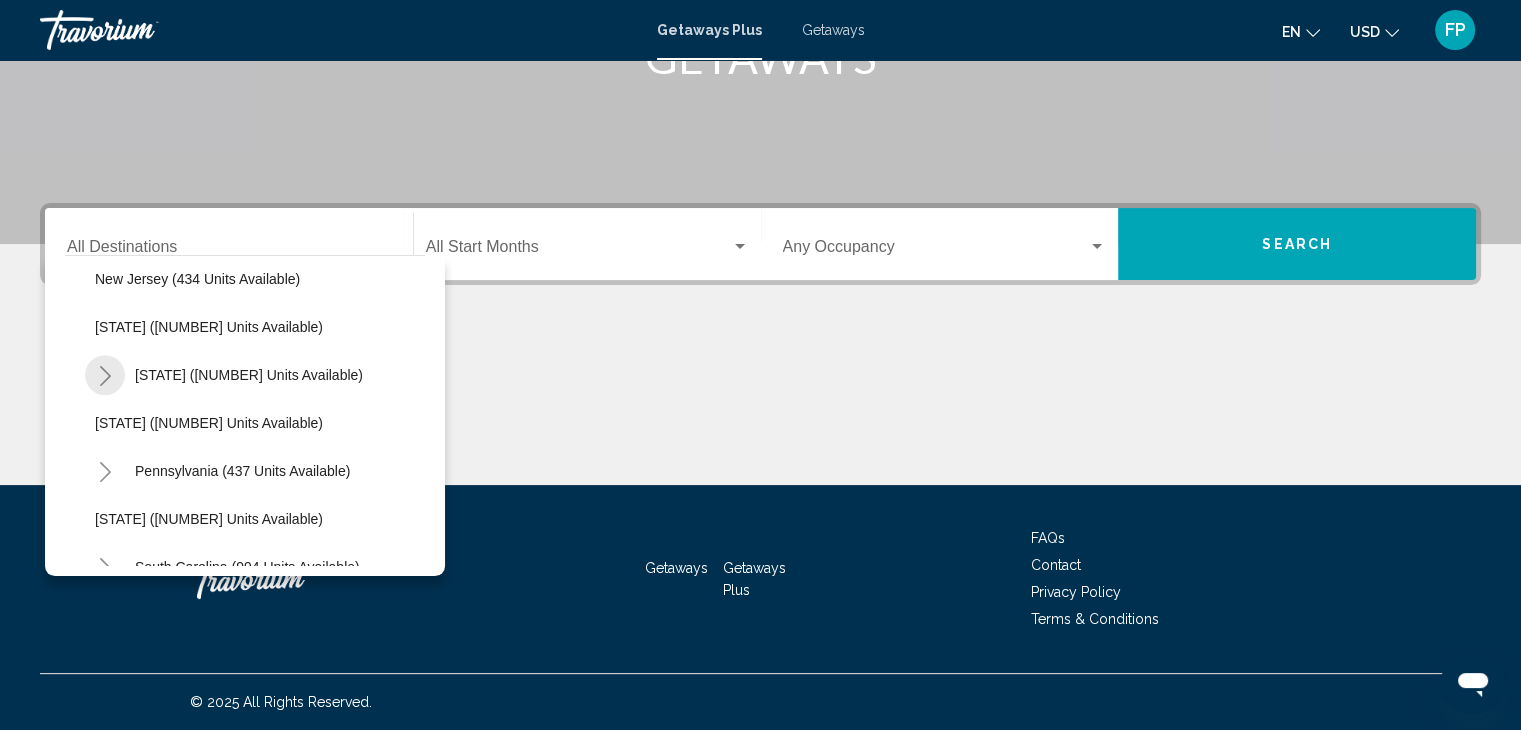 click 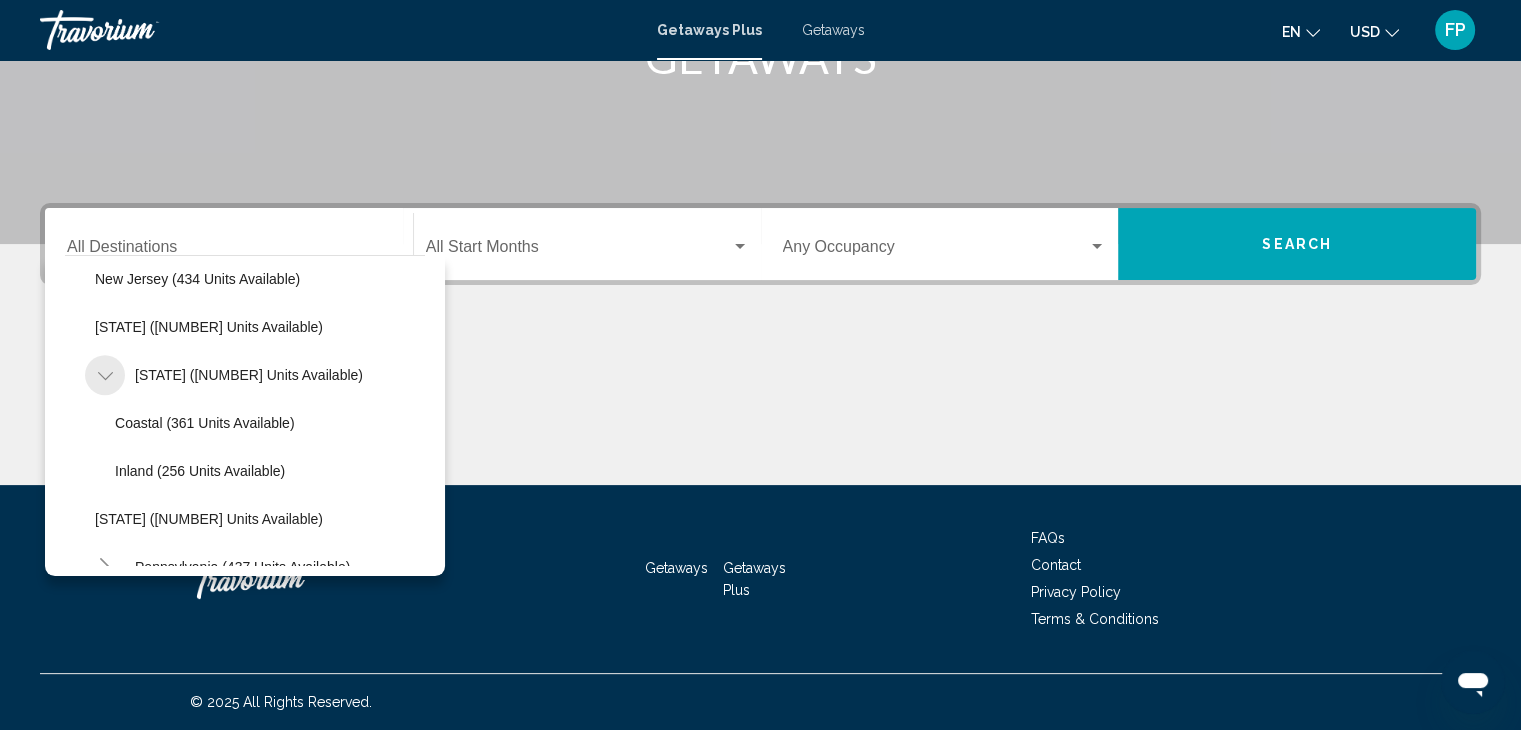 click 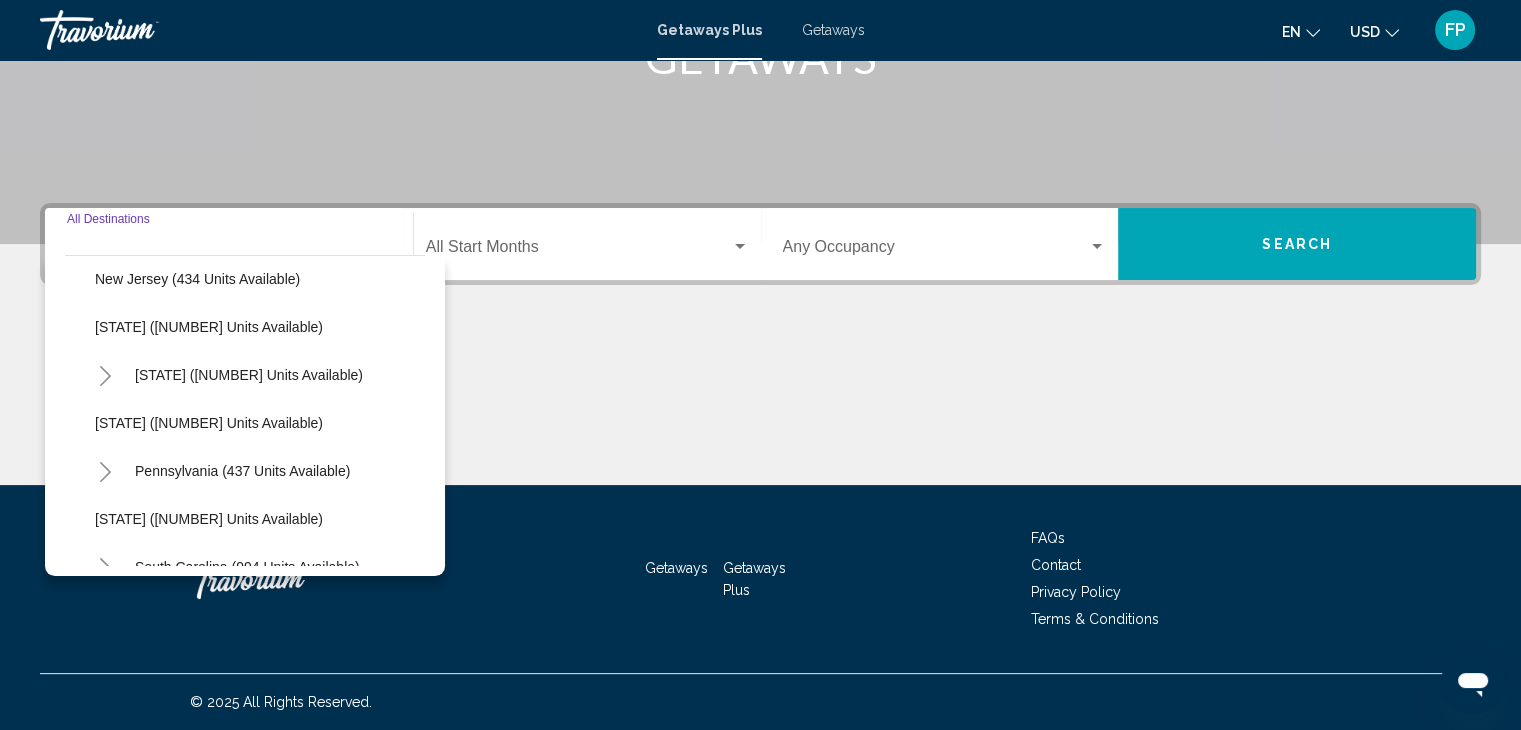 click on "Destination All Destinations" at bounding box center (229, 251) 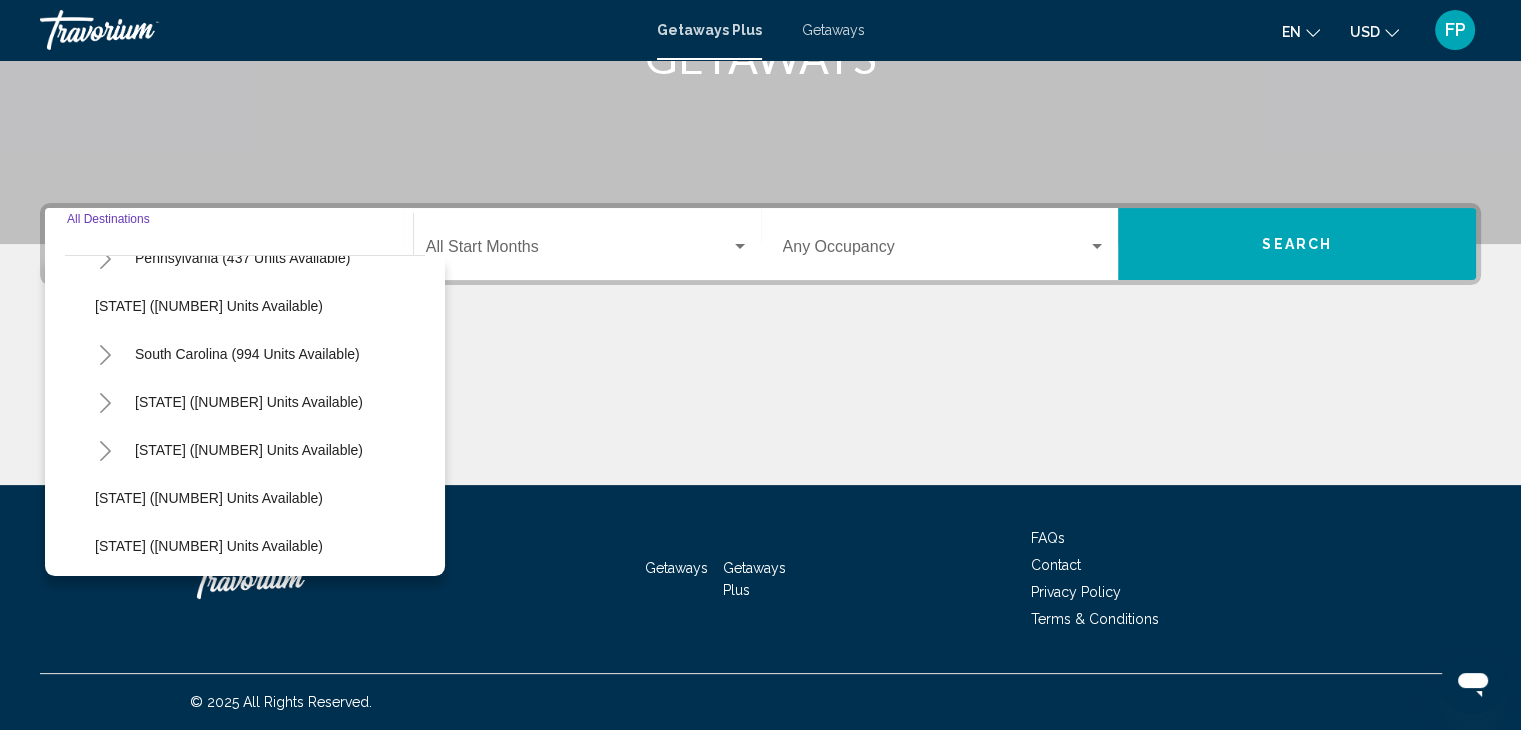 scroll, scrollTop: 1380, scrollLeft: 2, axis: both 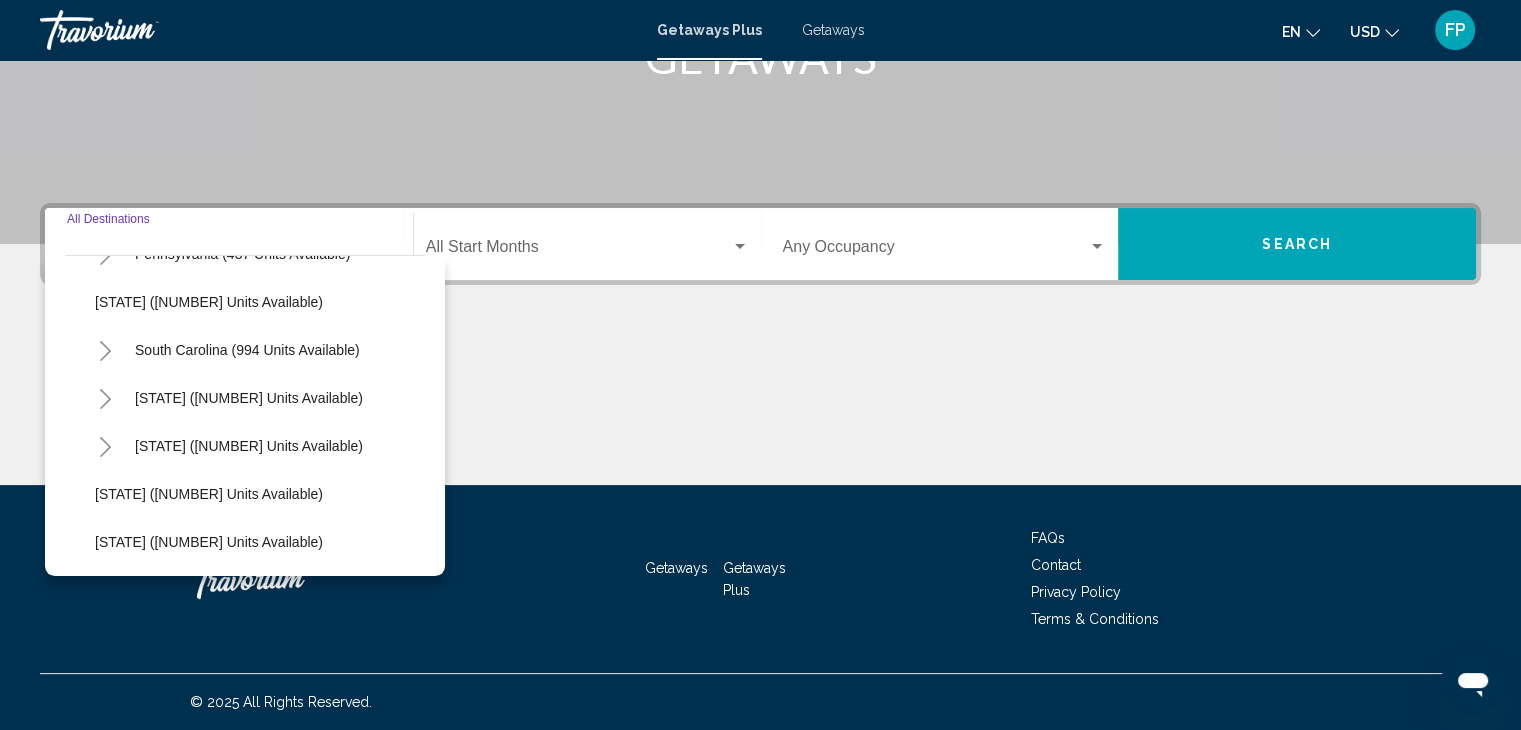 click 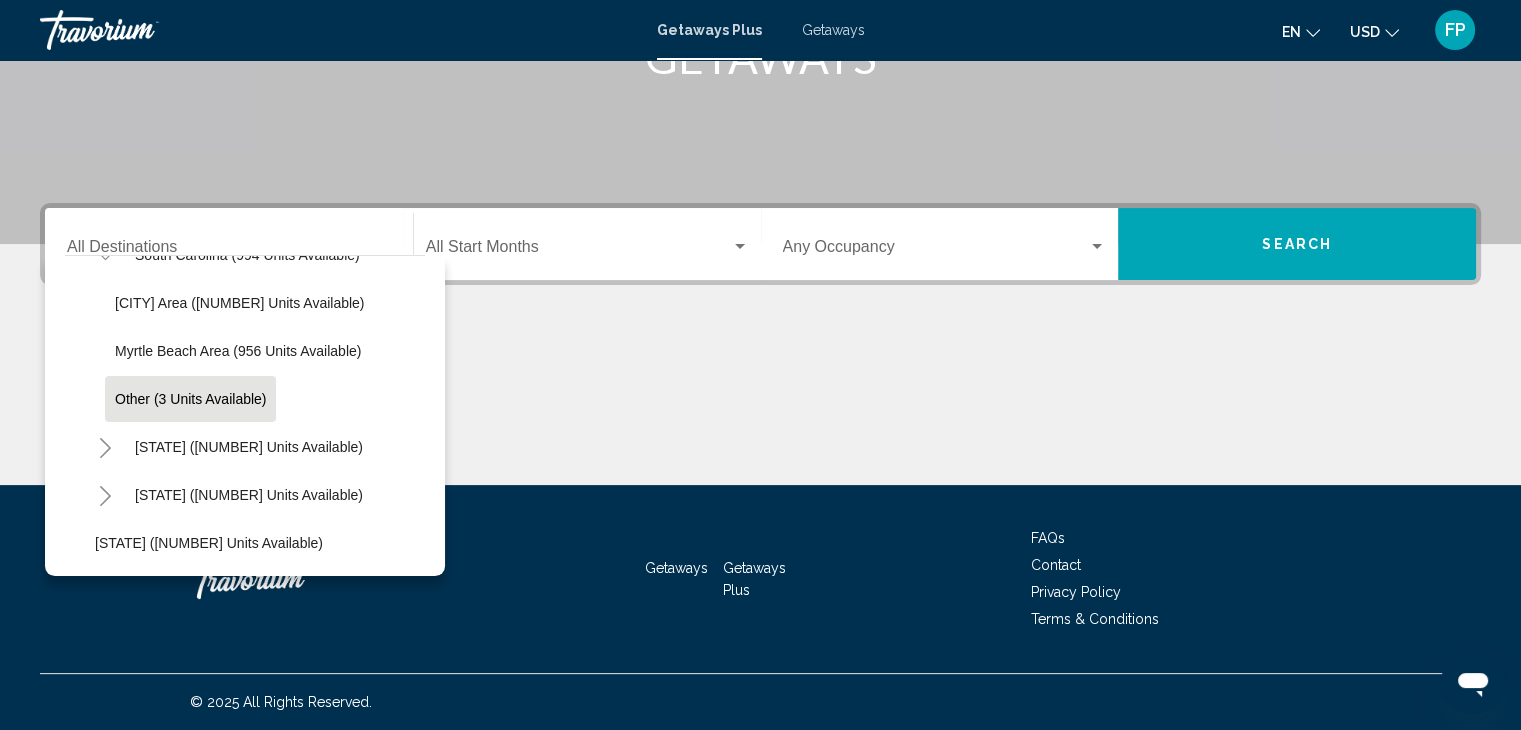 scroll, scrollTop: 1476, scrollLeft: 2, axis: both 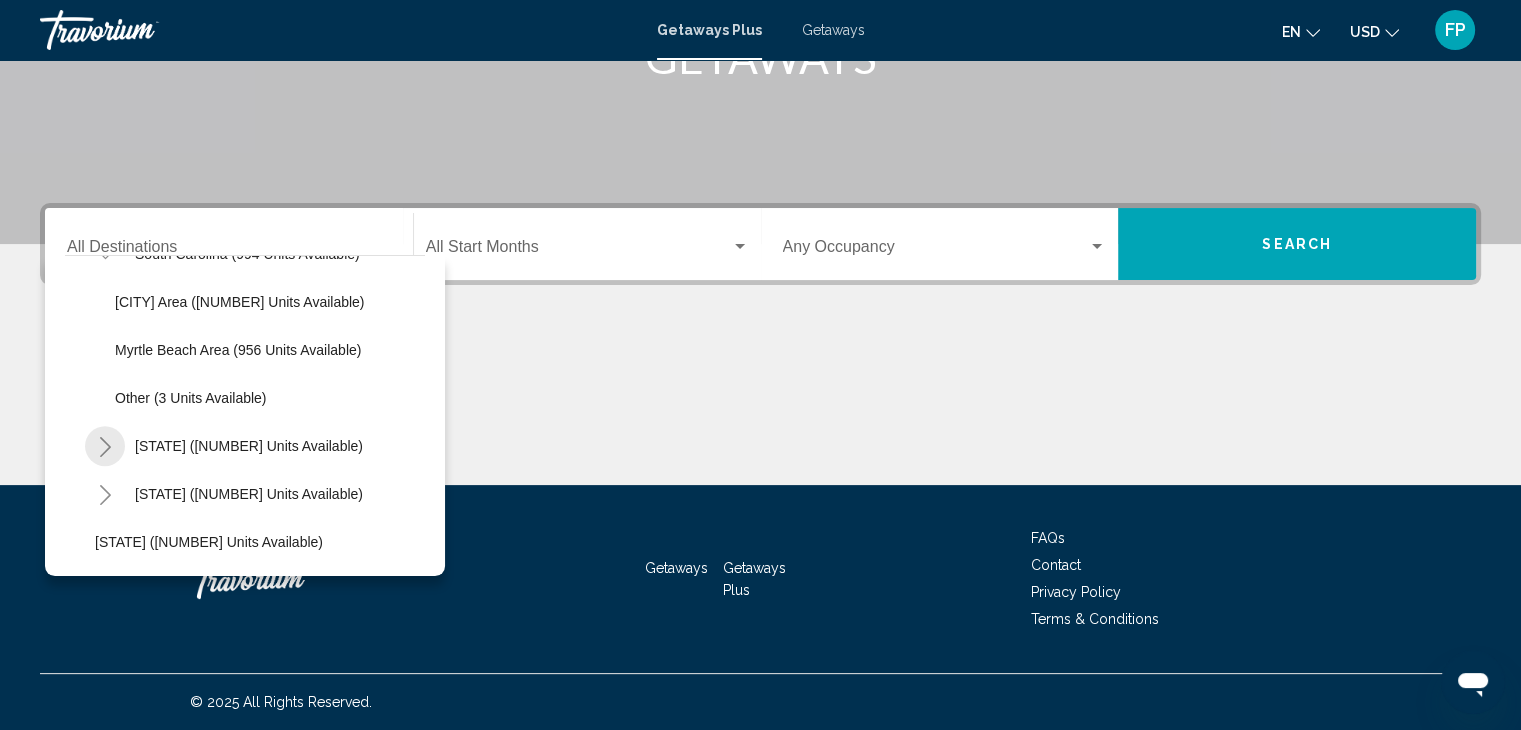 click 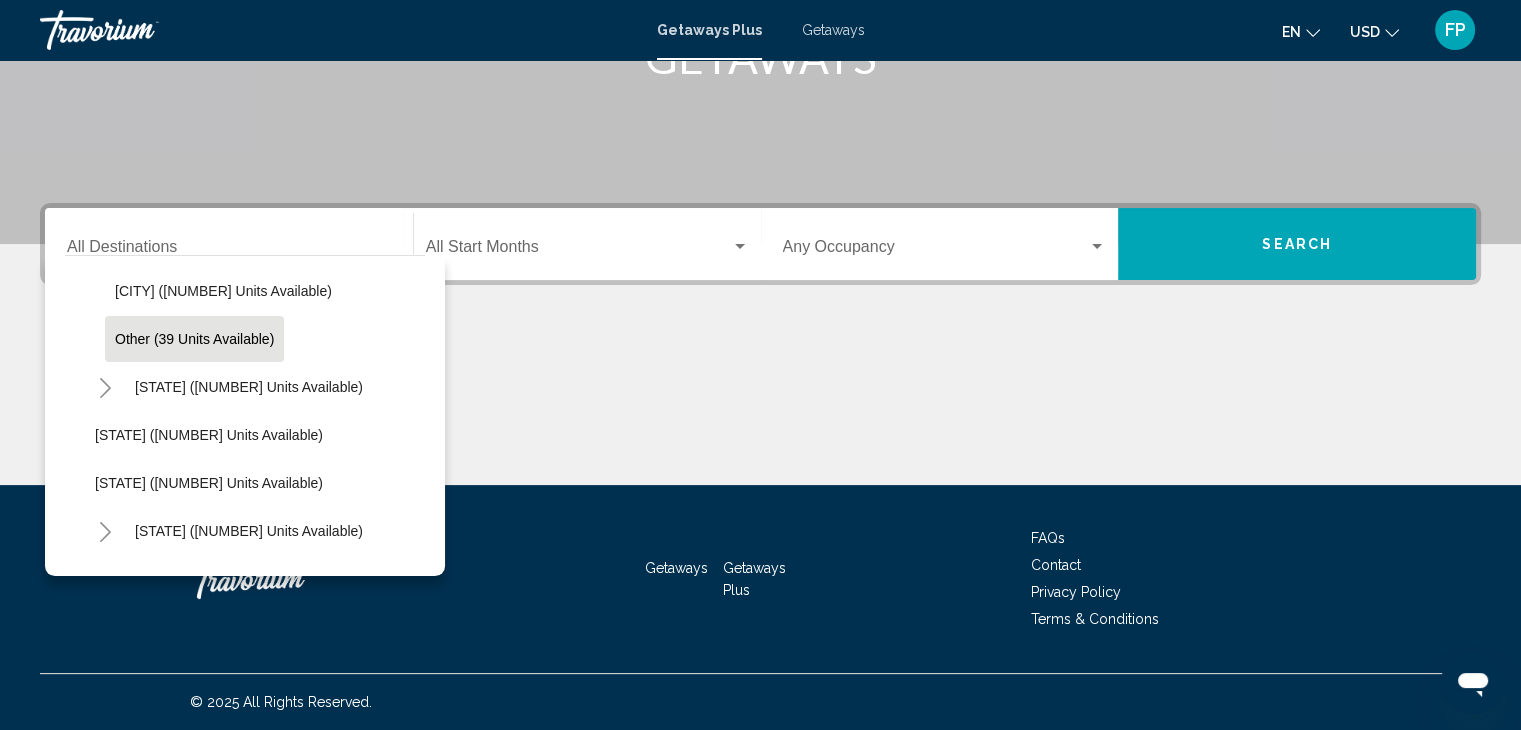 scroll, scrollTop: 1728, scrollLeft: 2, axis: both 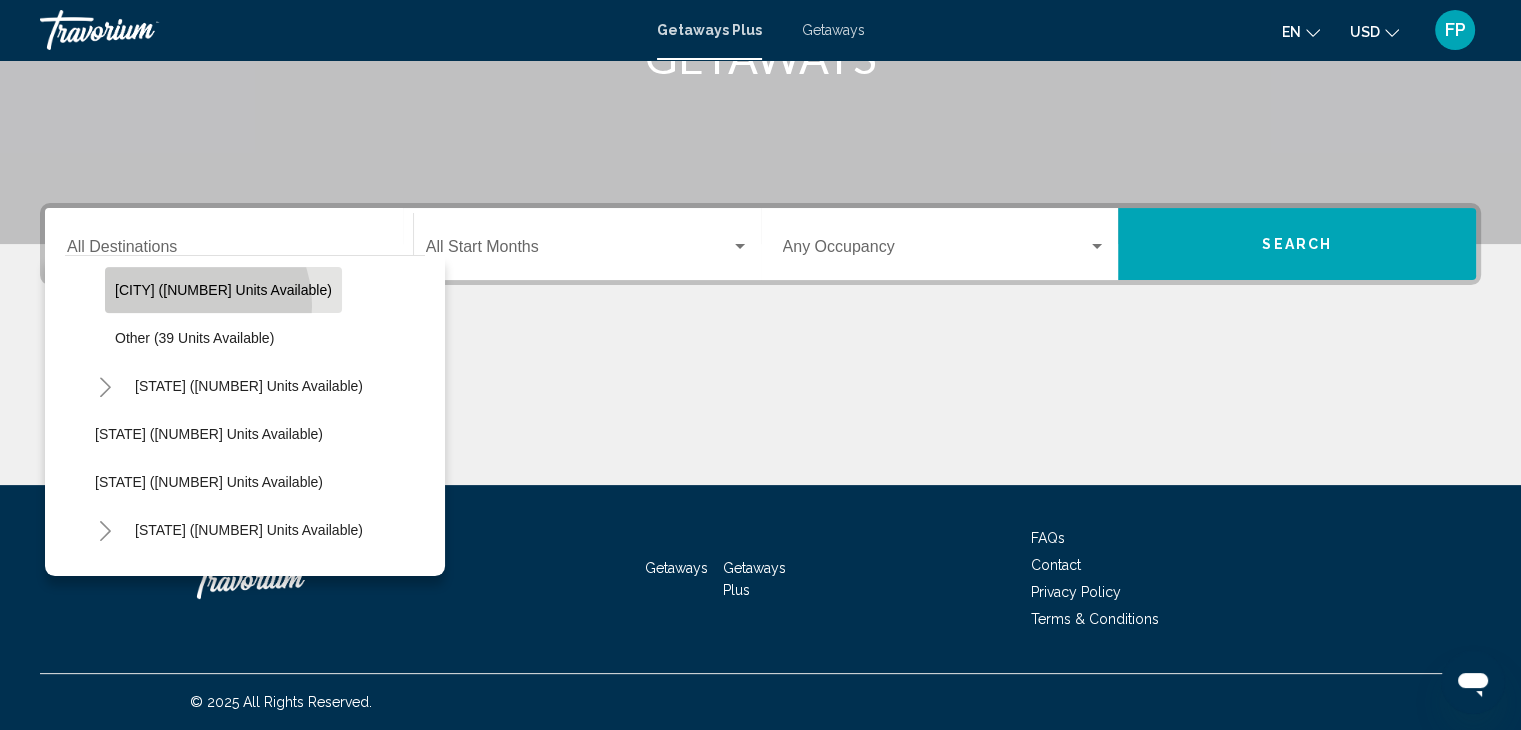 click on "[CITY] ([NUMBER] units available)" 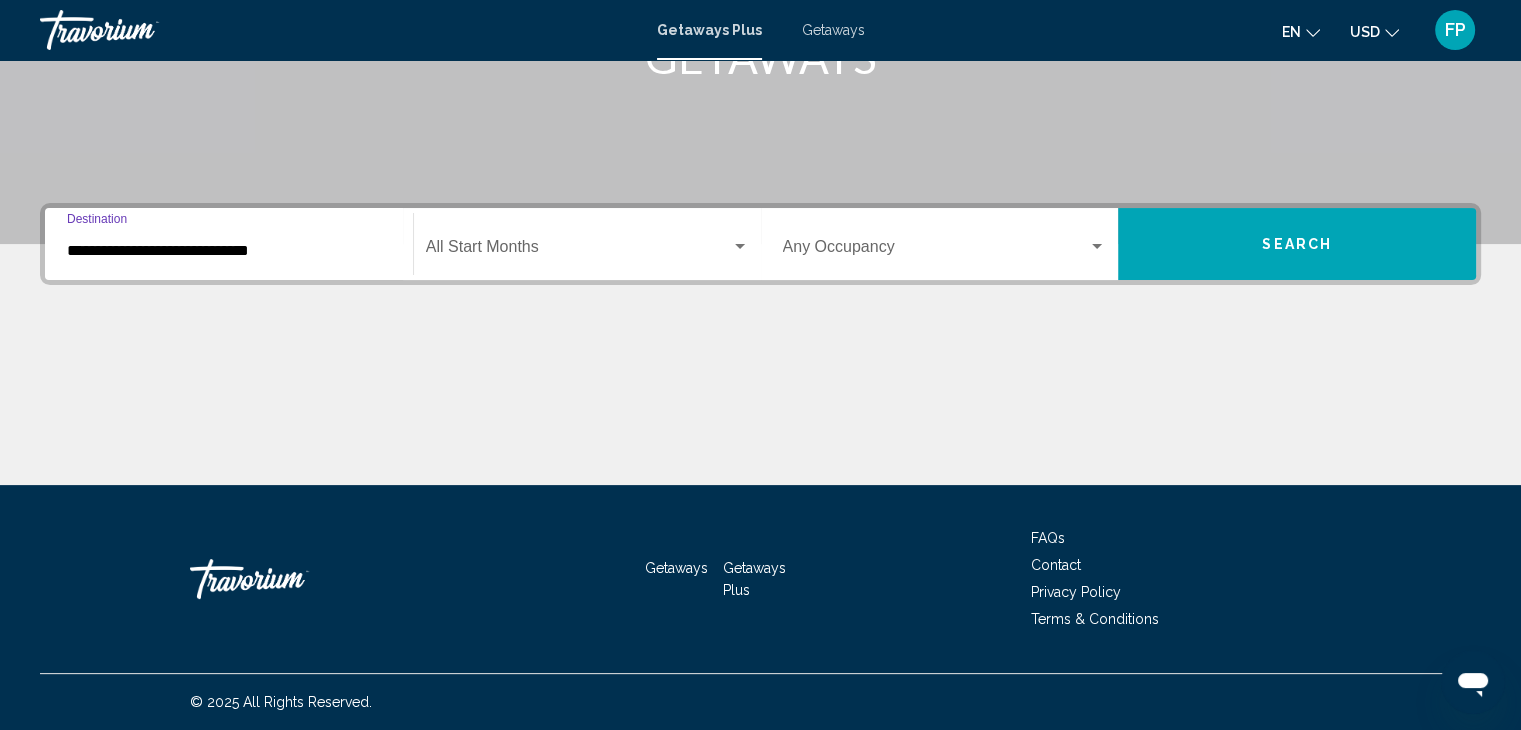click on "Occupancy Any Occupancy" at bounding box center (945, 244) 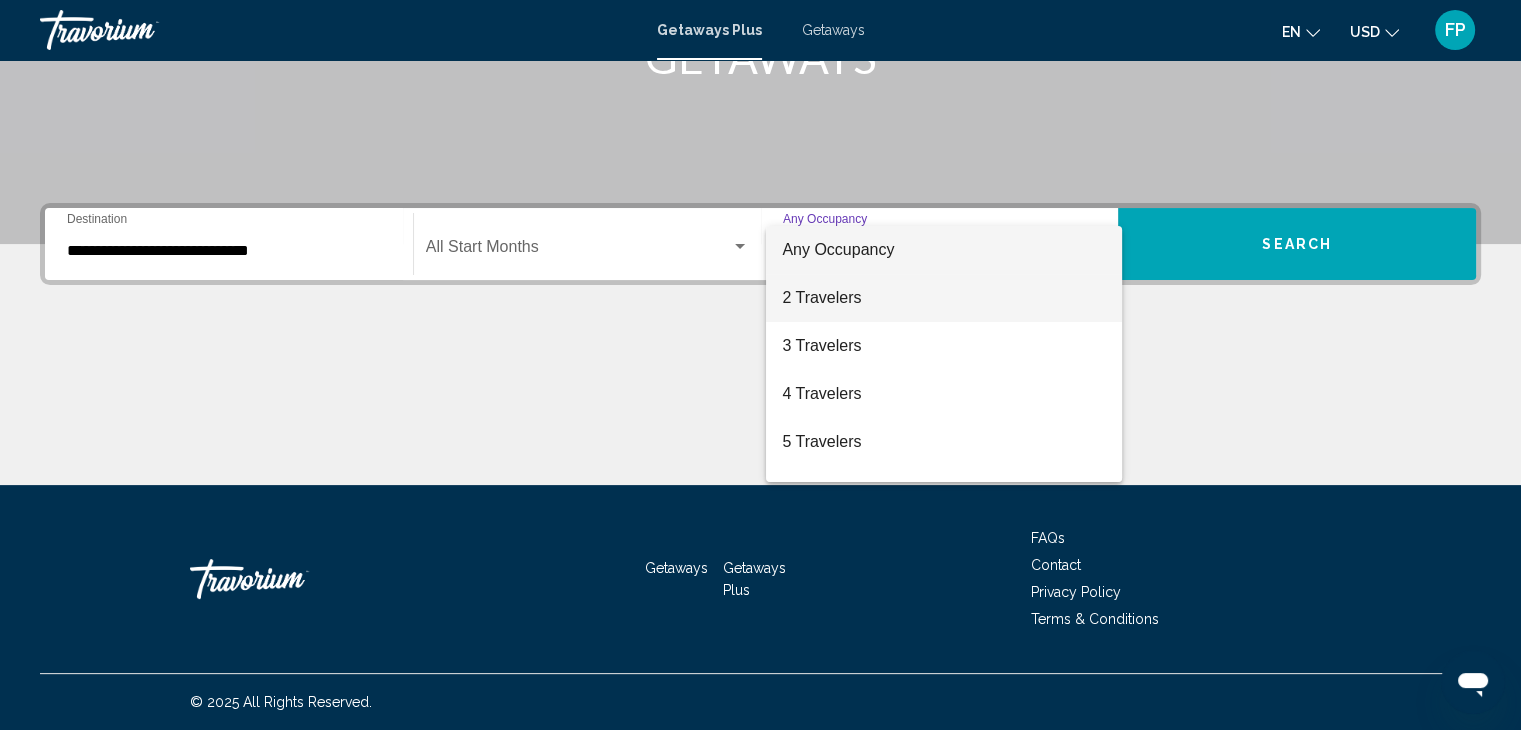 click on "2 Travelers" at bounding box center [944, 298] 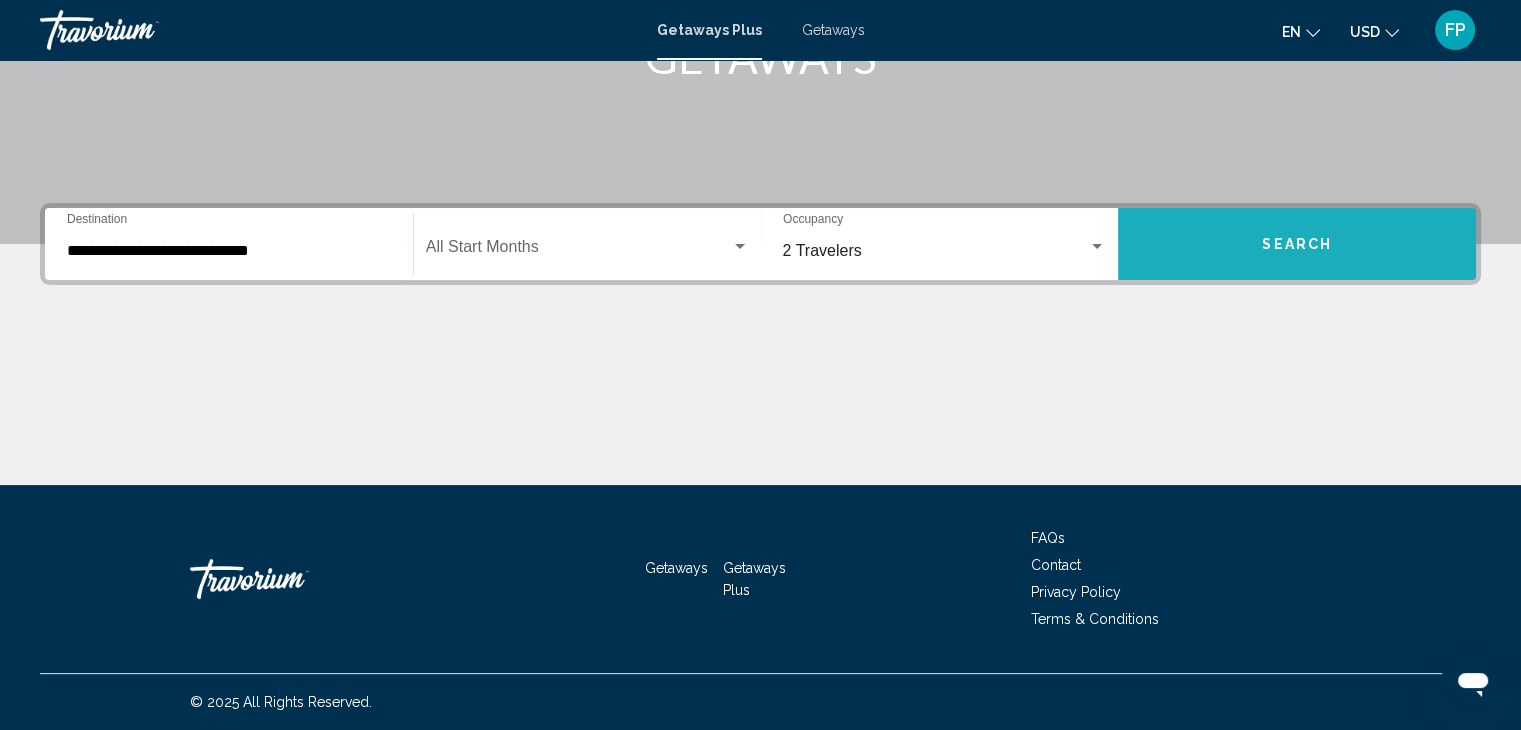 click on "Search" at bounding box center [1297, 245] 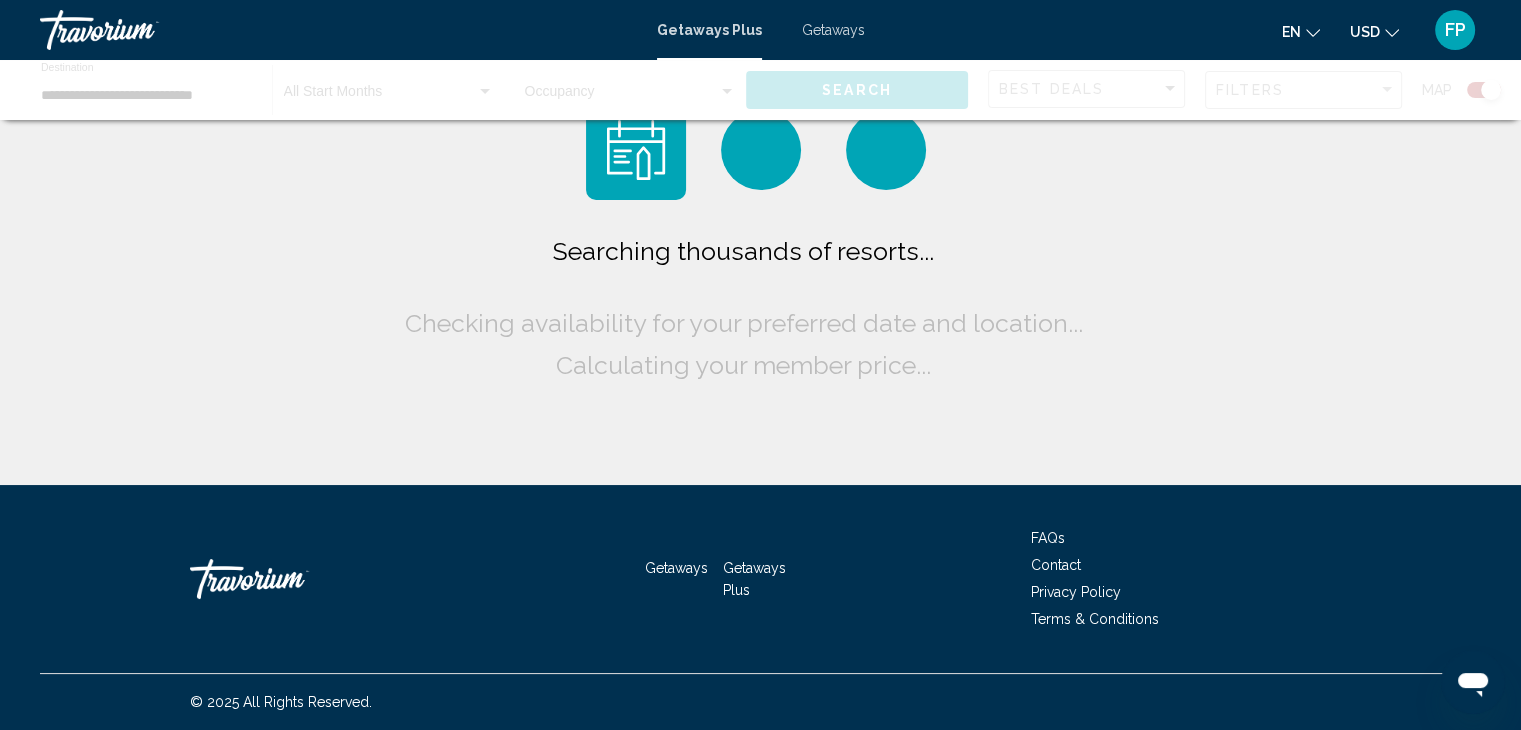 scroll, scrollTop: 0, scrollLeft: 0, axis: both 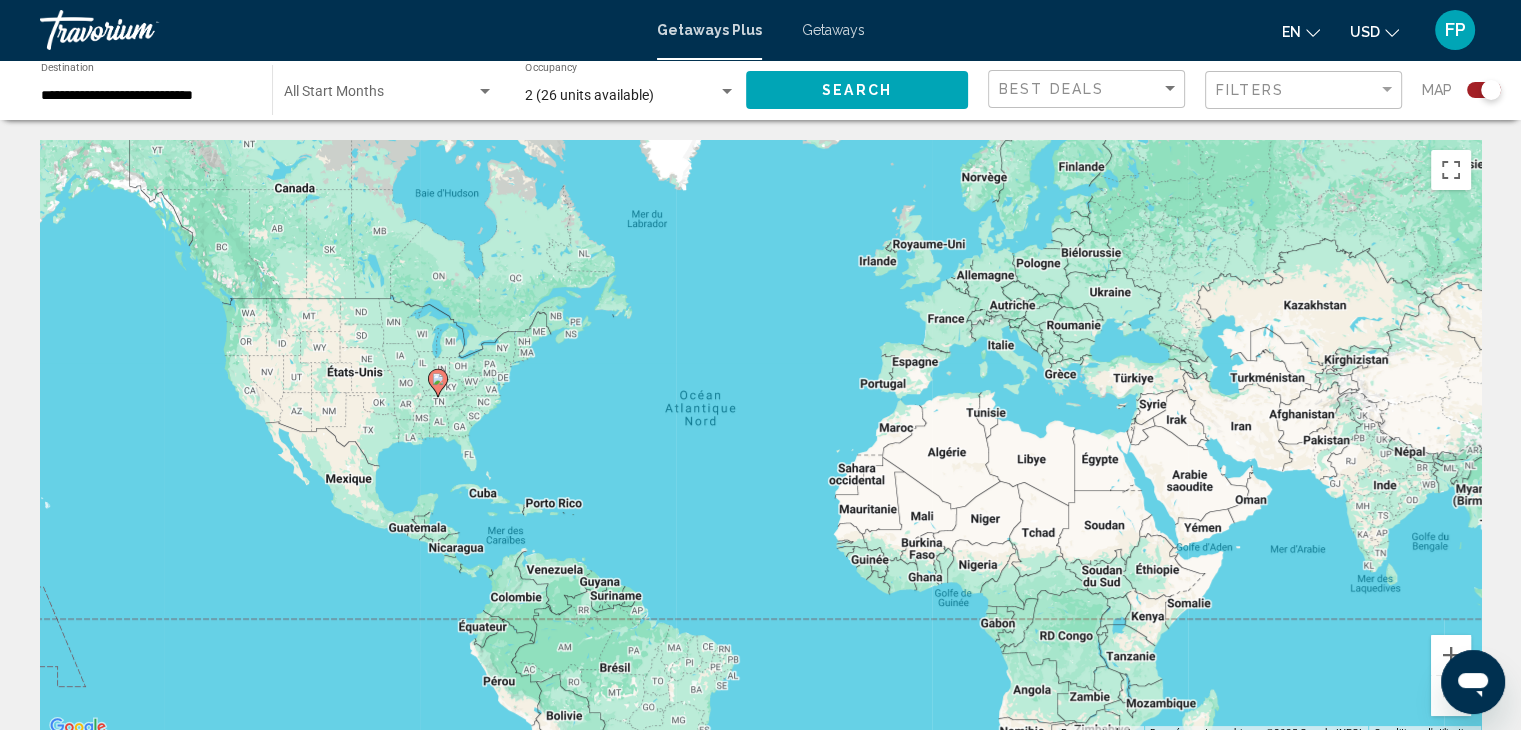 click 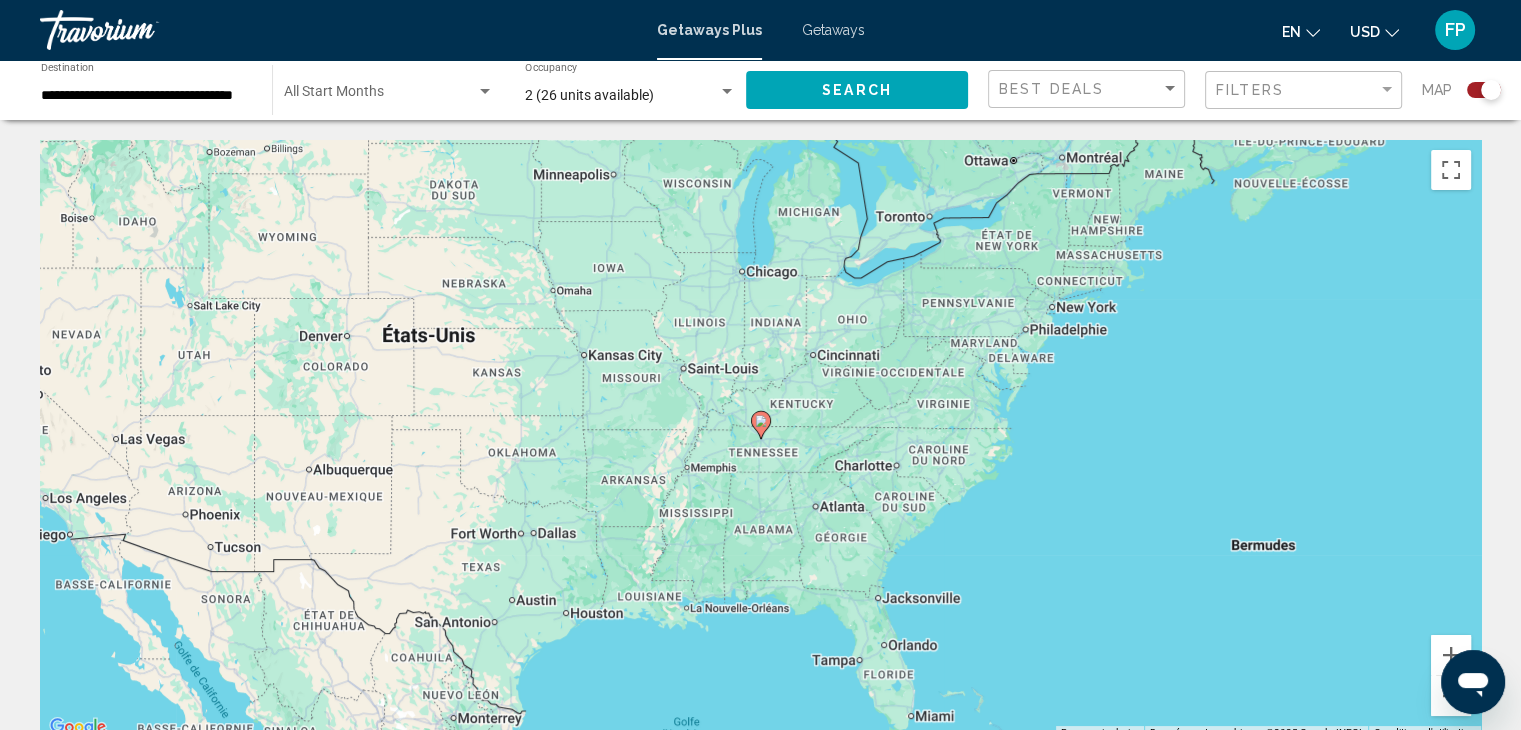 click at bounding box center (761, 425) 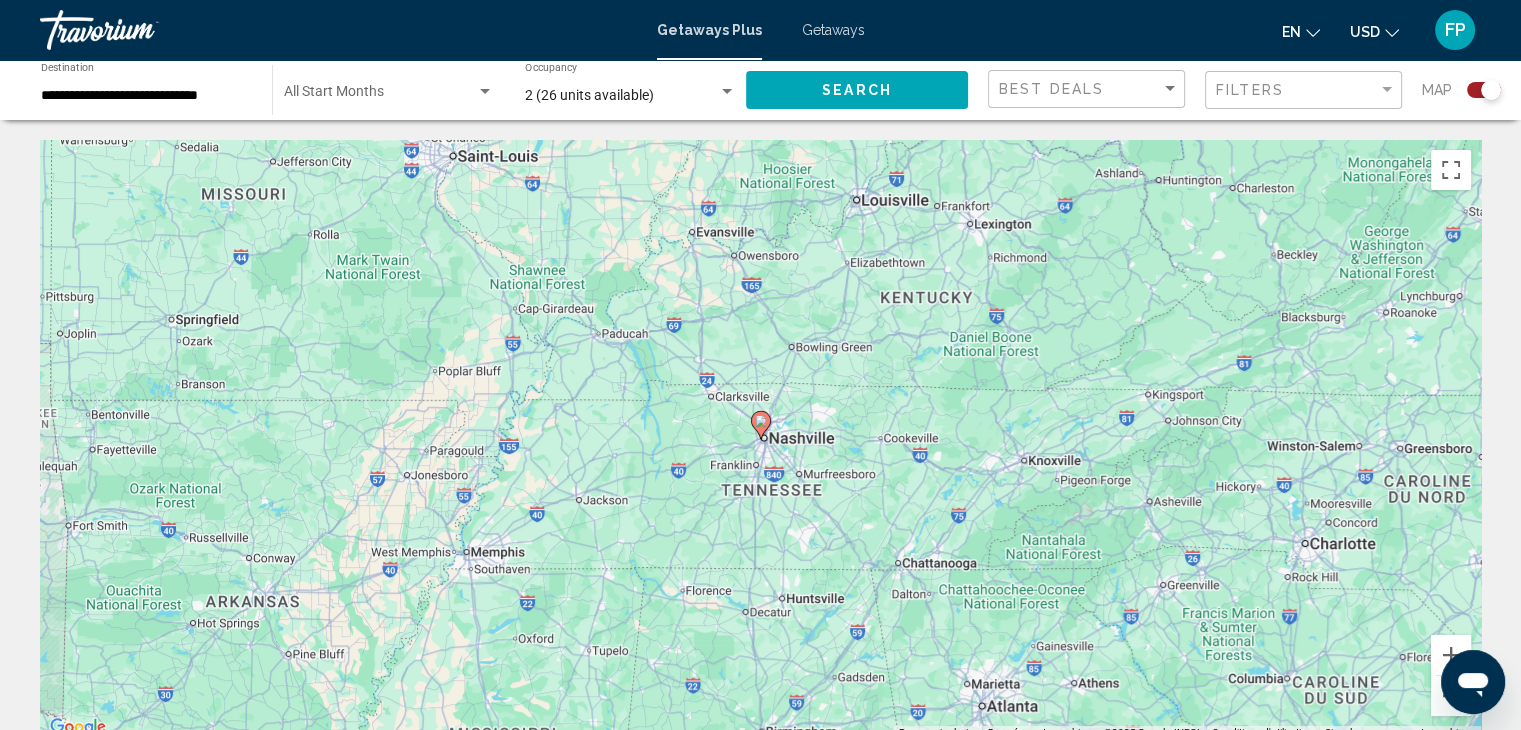 click at bounding box center [761, 425] 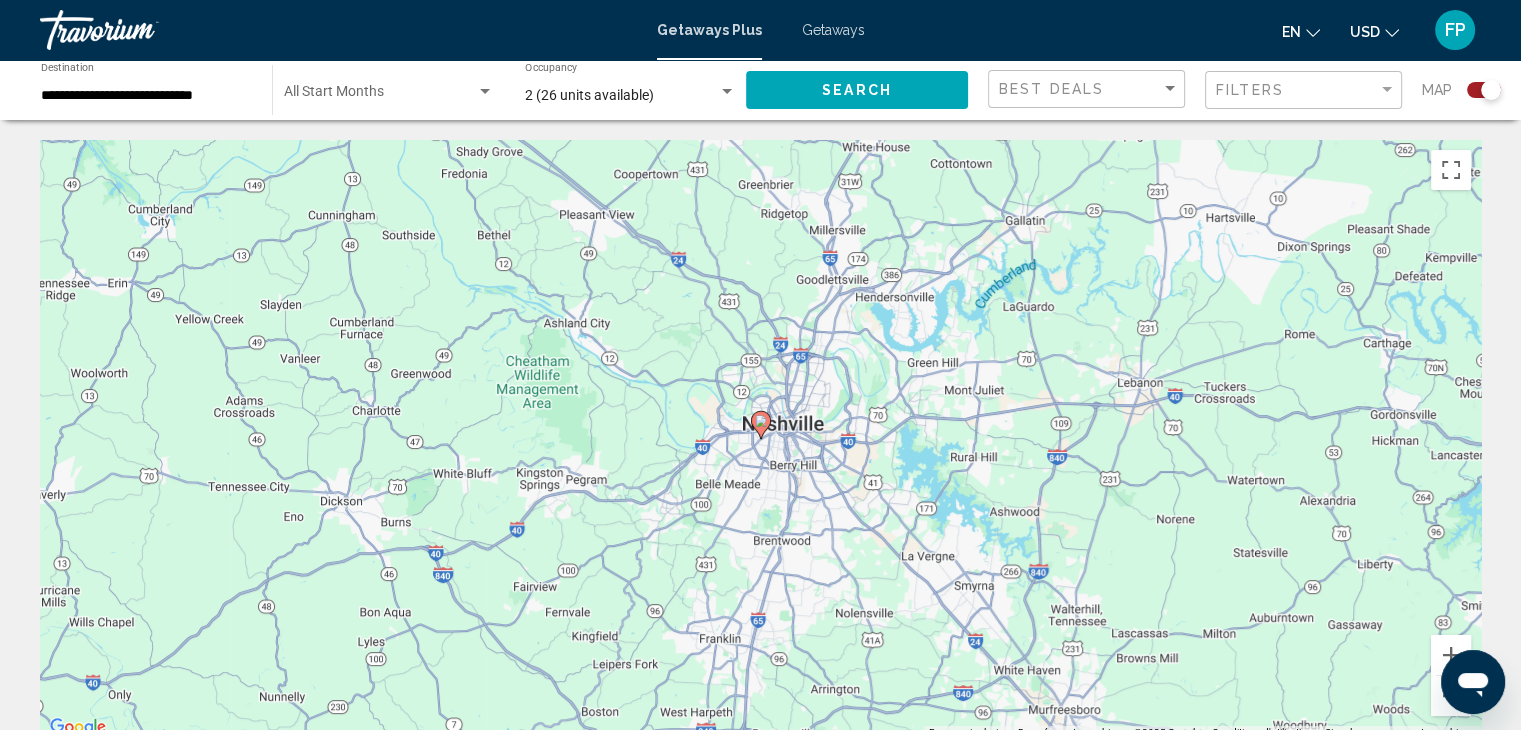 click at bounding box center [761, 425] 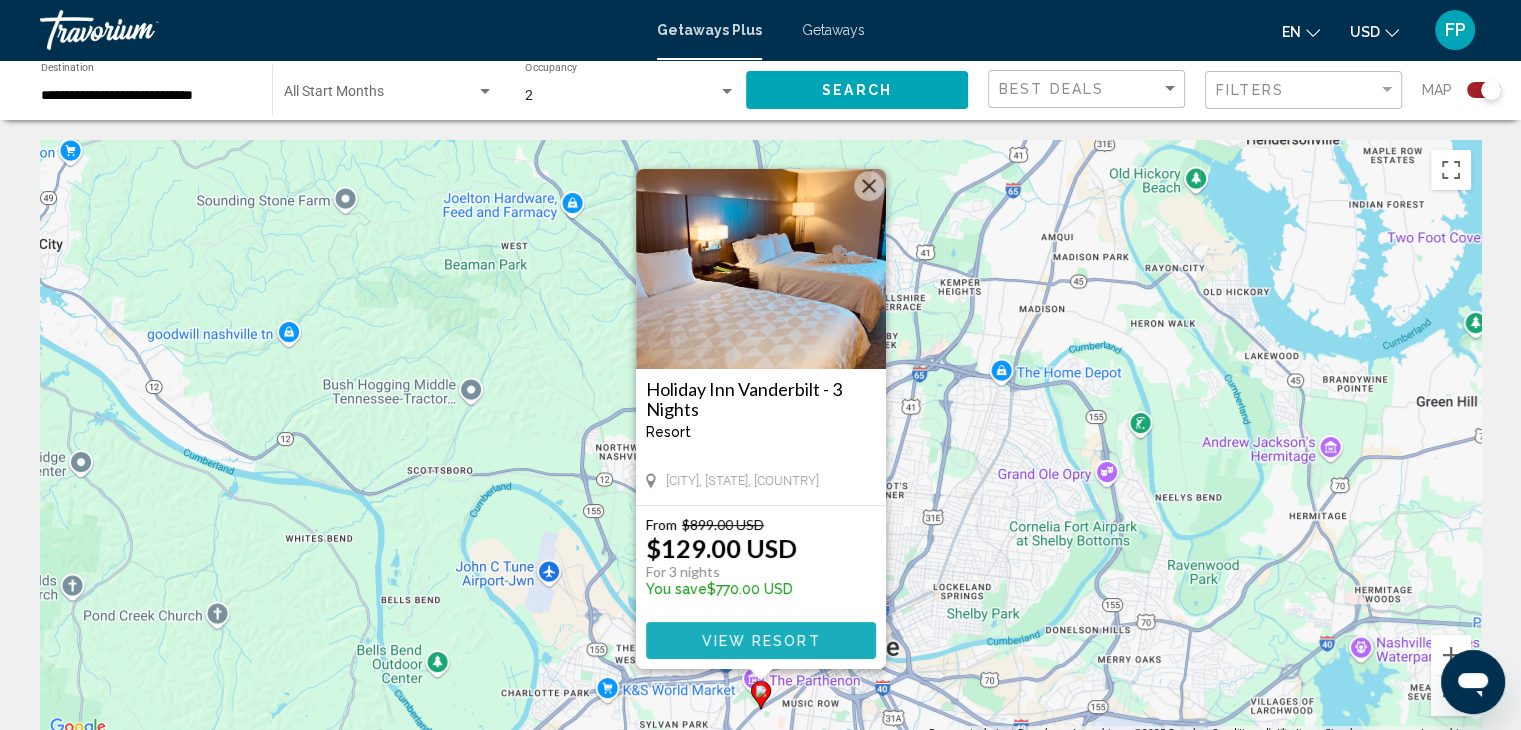 click on "View Resort" at bounding box center [761, 640] 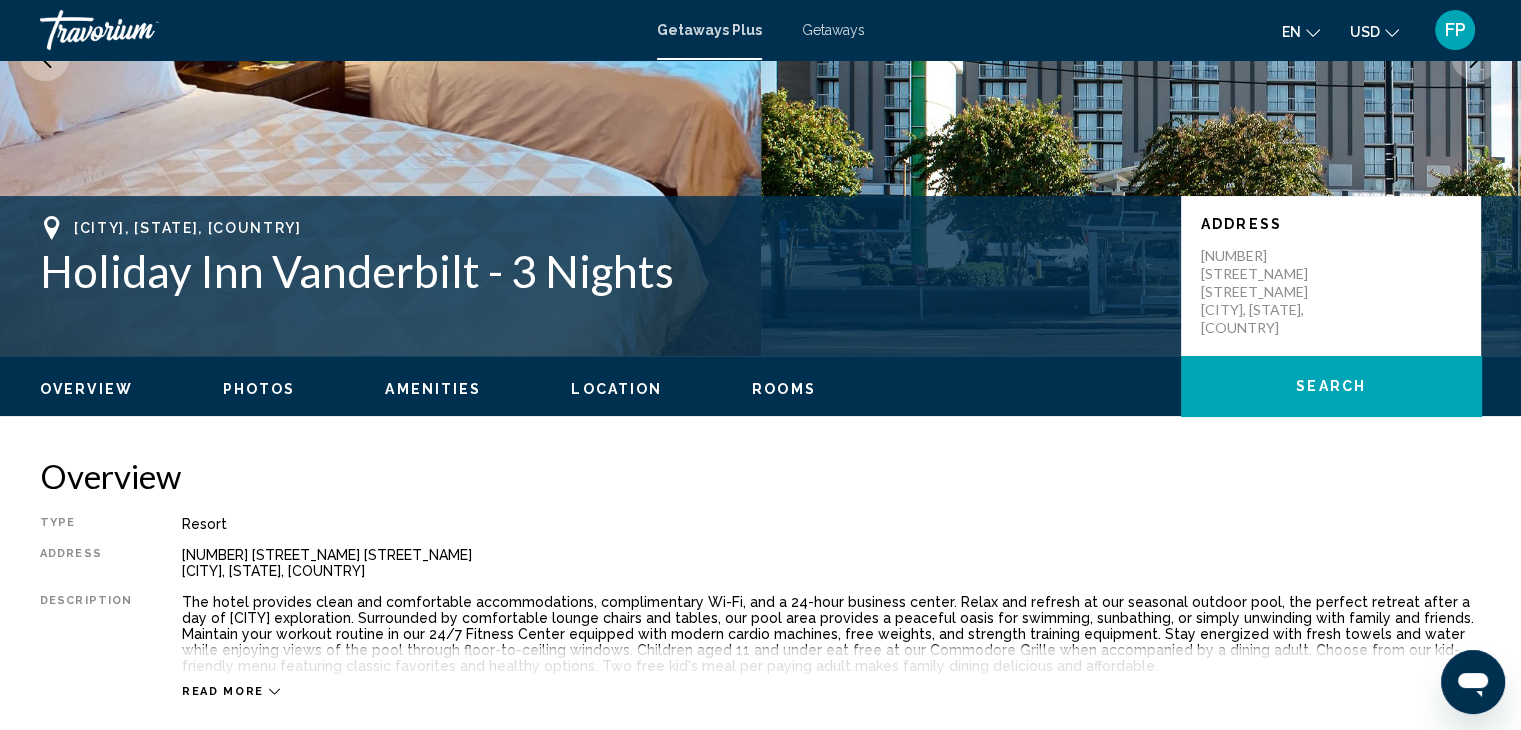click on "Rooms" at bounding box center (784, 389) 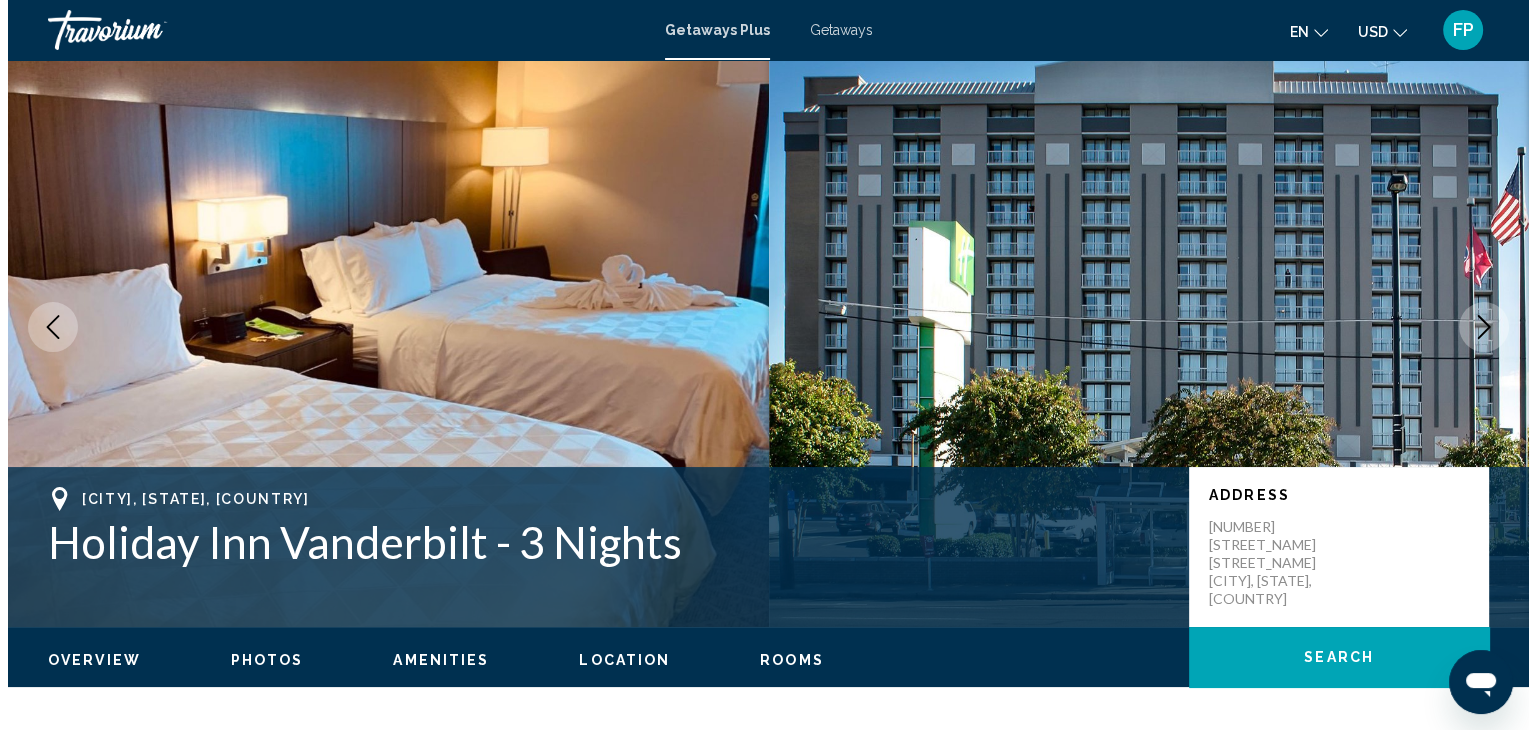 scroll, scrollTop: 0, scrollLeft: 0, axis: both 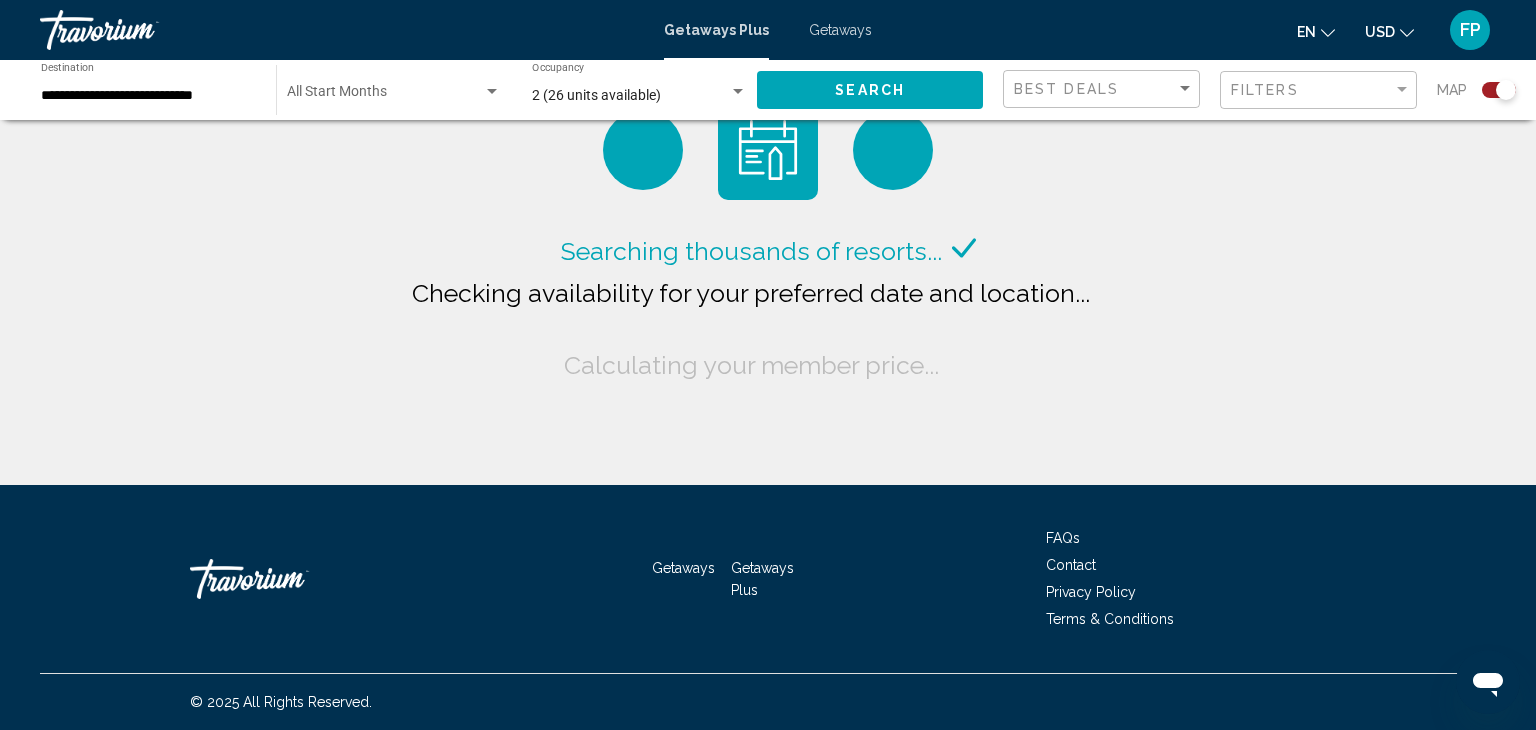 click on "Searching thousands of resorts...
Checking availability for your preferred date and location...
Calculating your member price..." 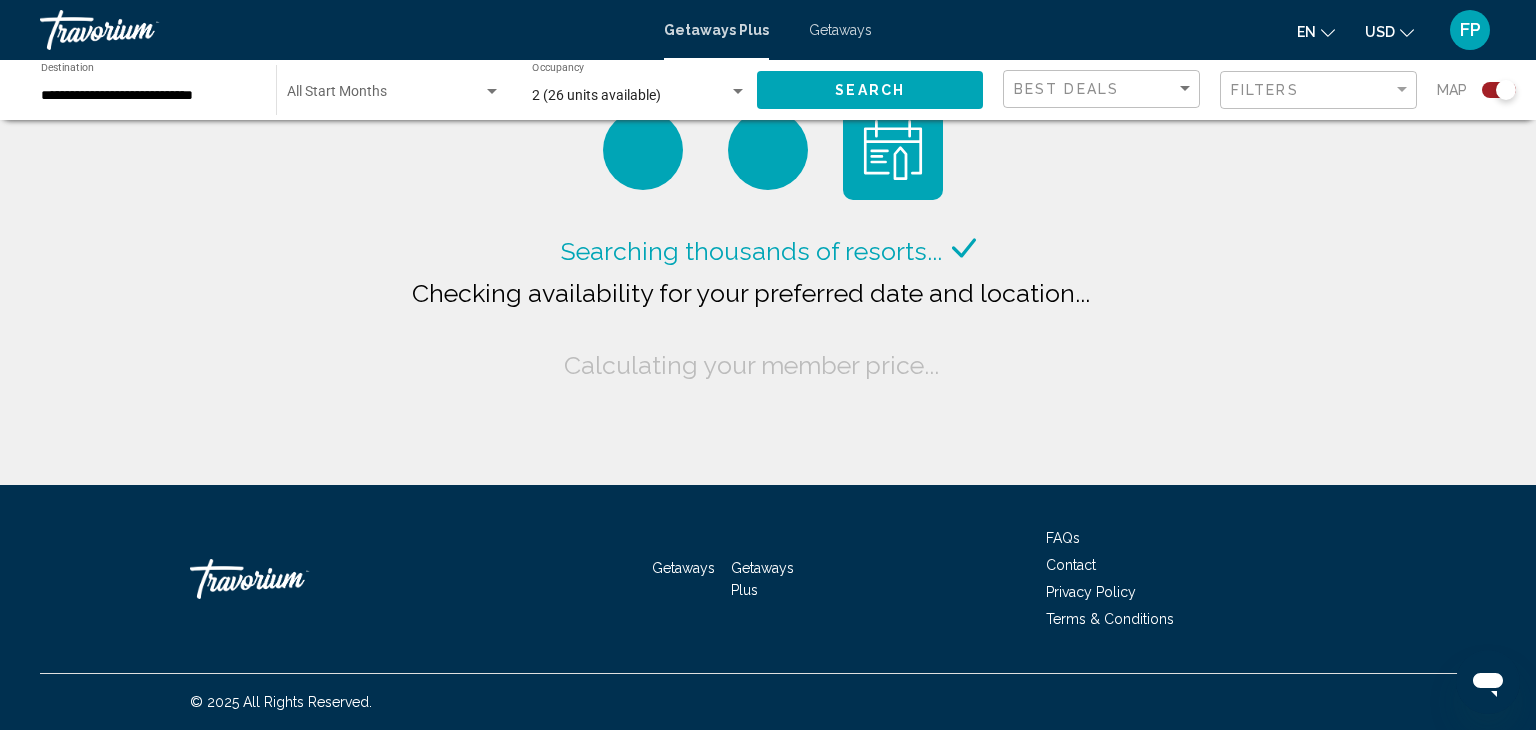 click on "**********" at bounding box center (148, 96) 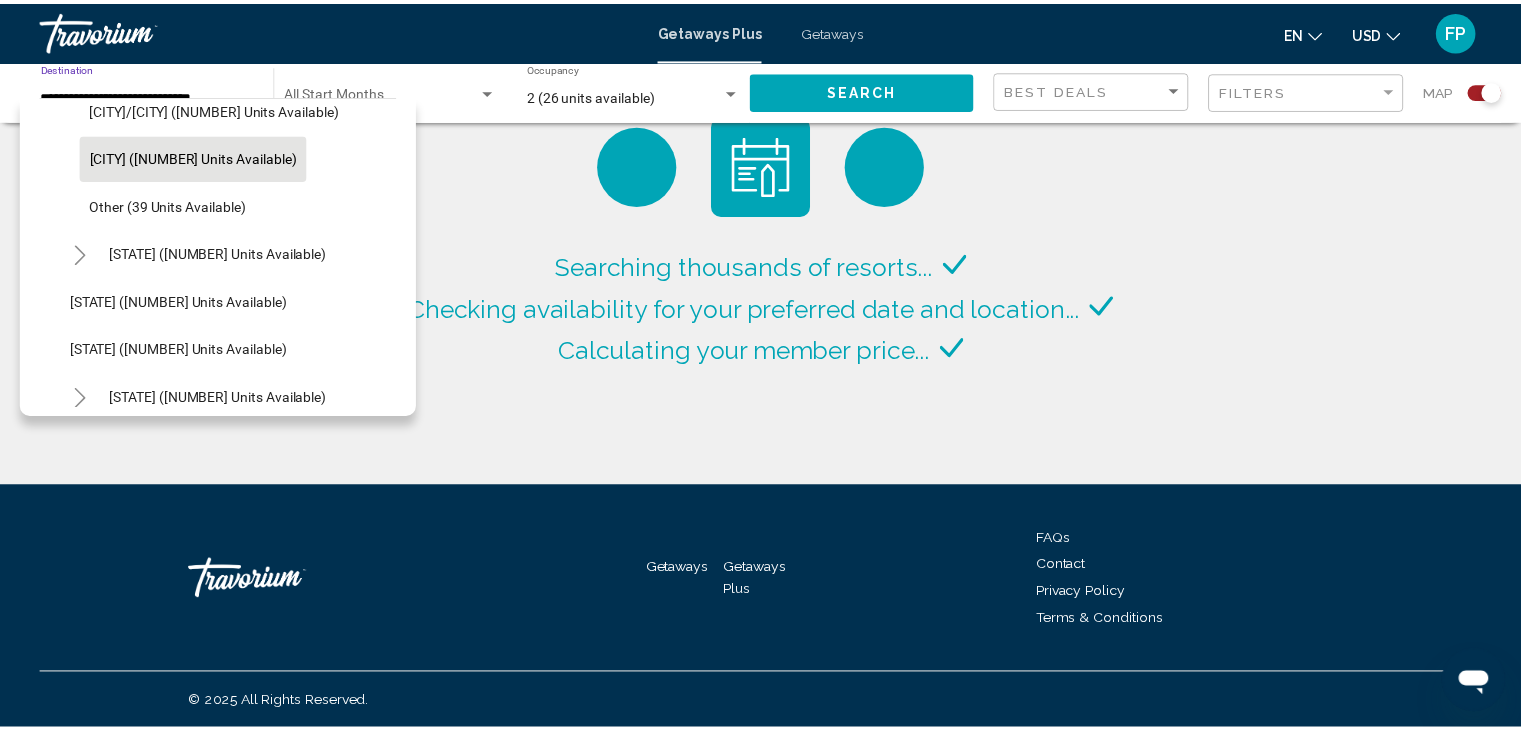 scroll, scrollTop: 1559, scrollLeft: 0, axis: vertical 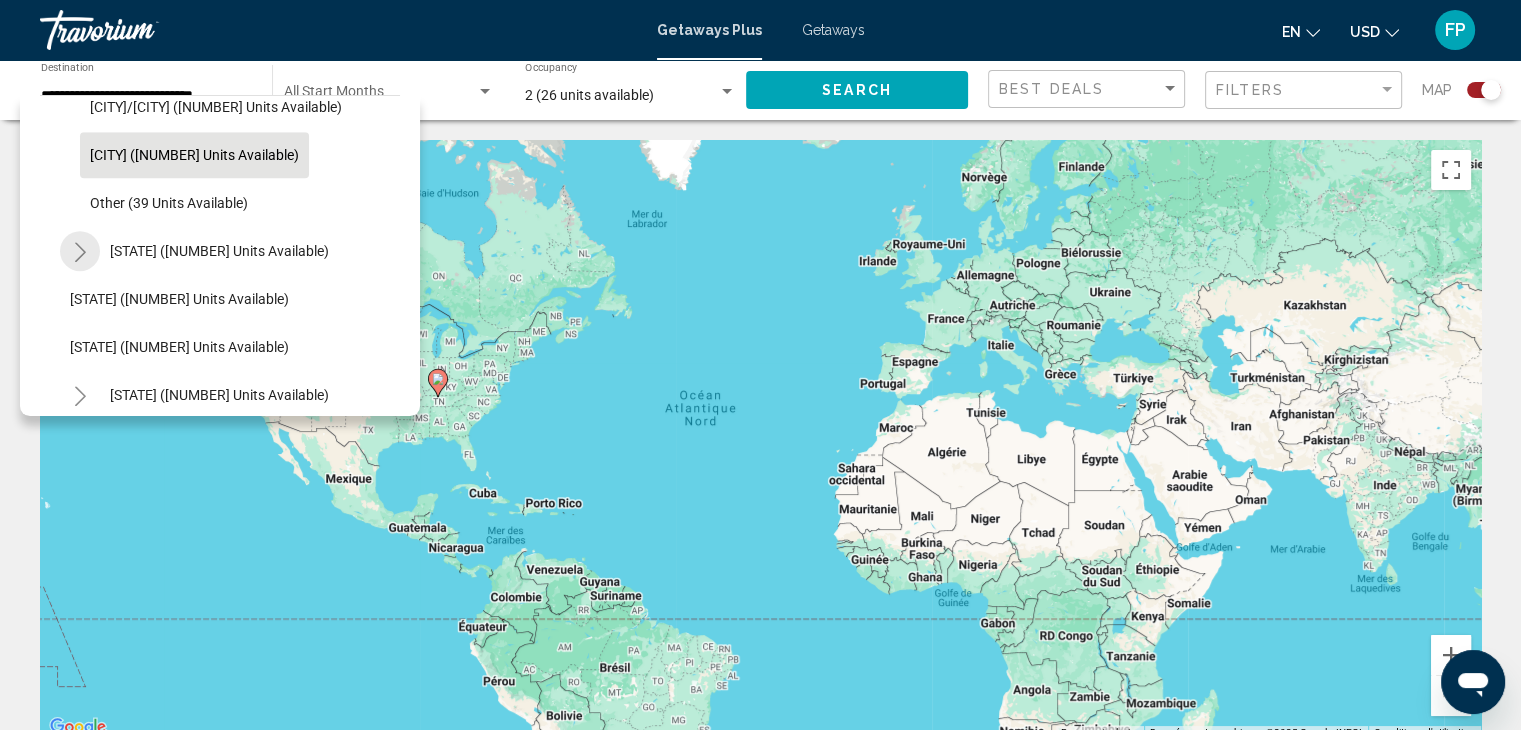click 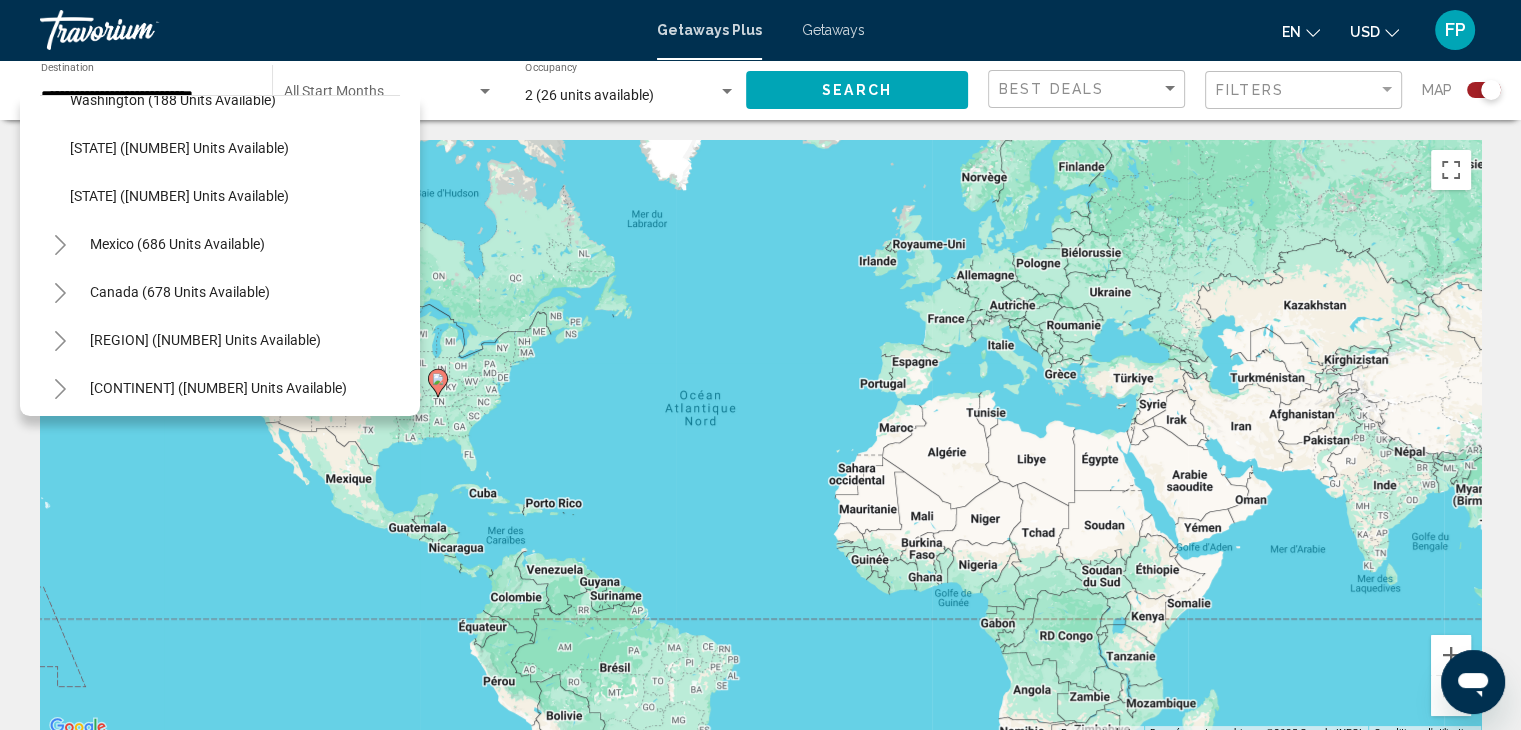 scroll, scrollTop: 2009, scrollLeft: 0, axis: vertical 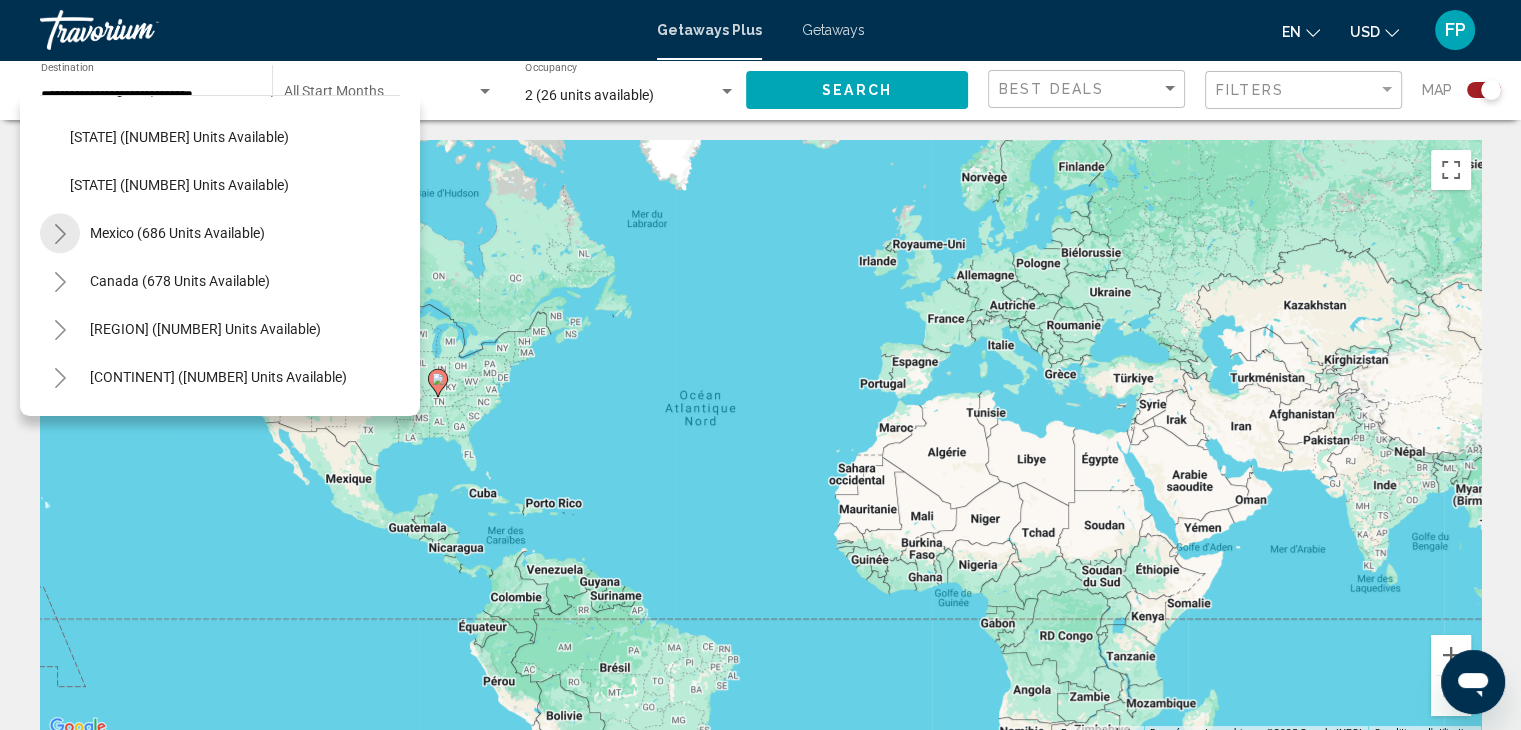 click 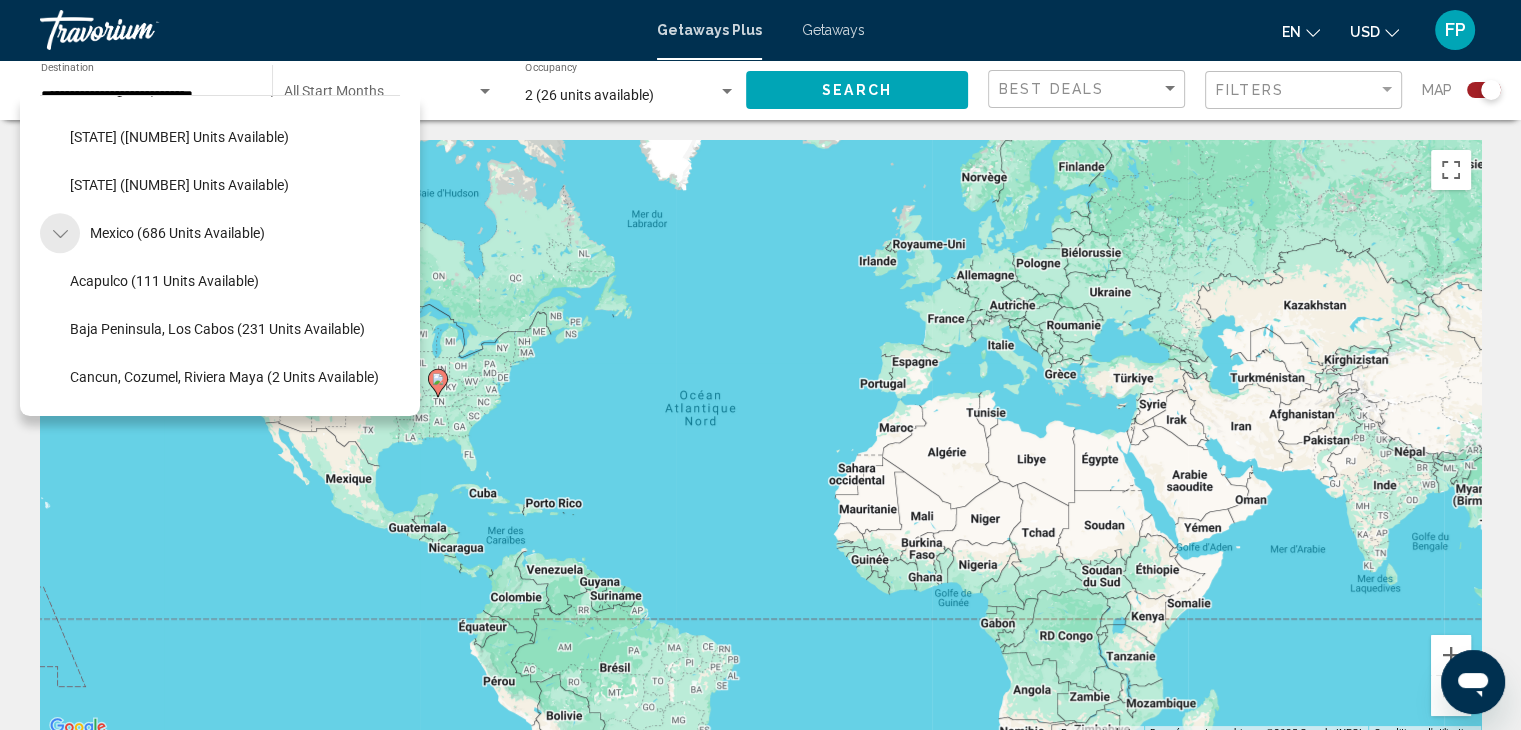 click 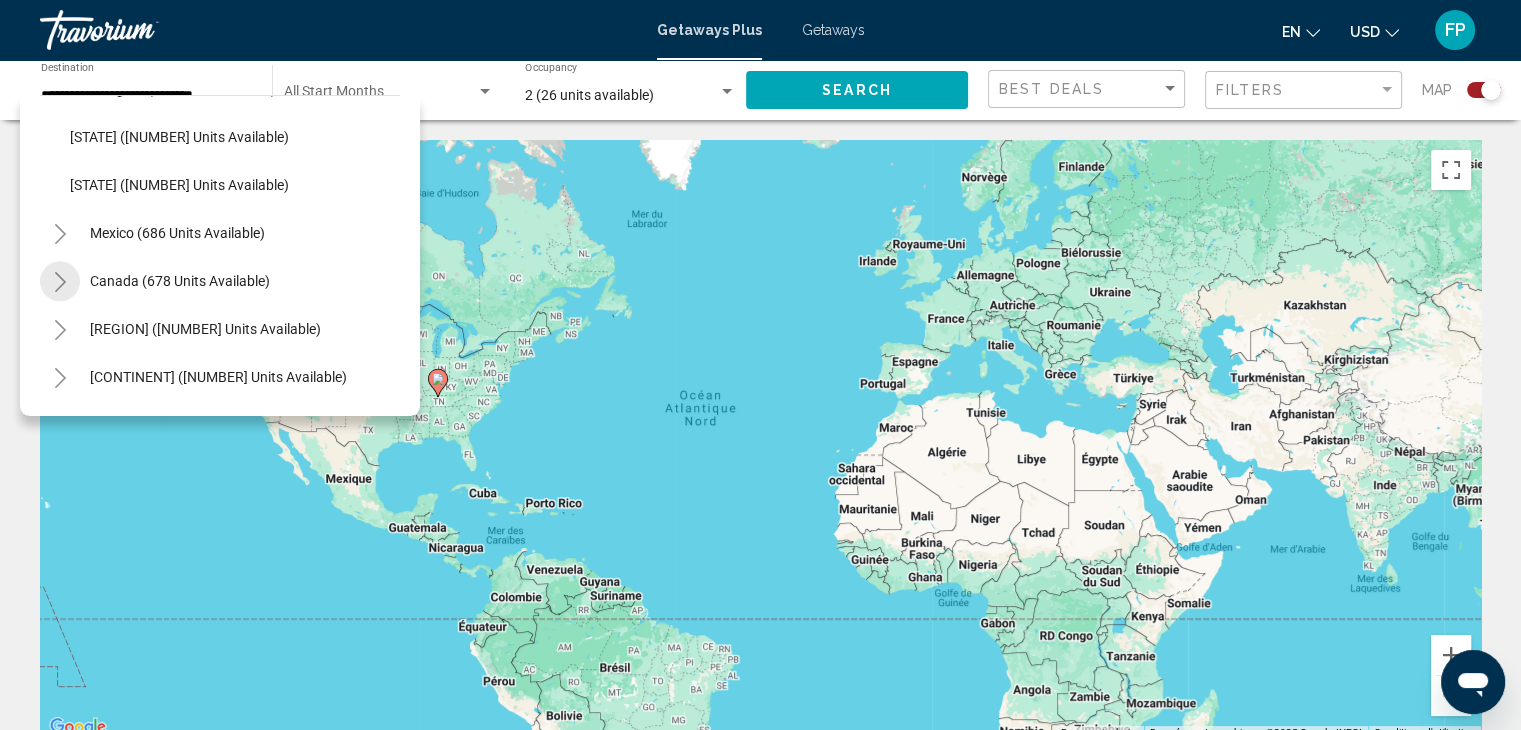 click 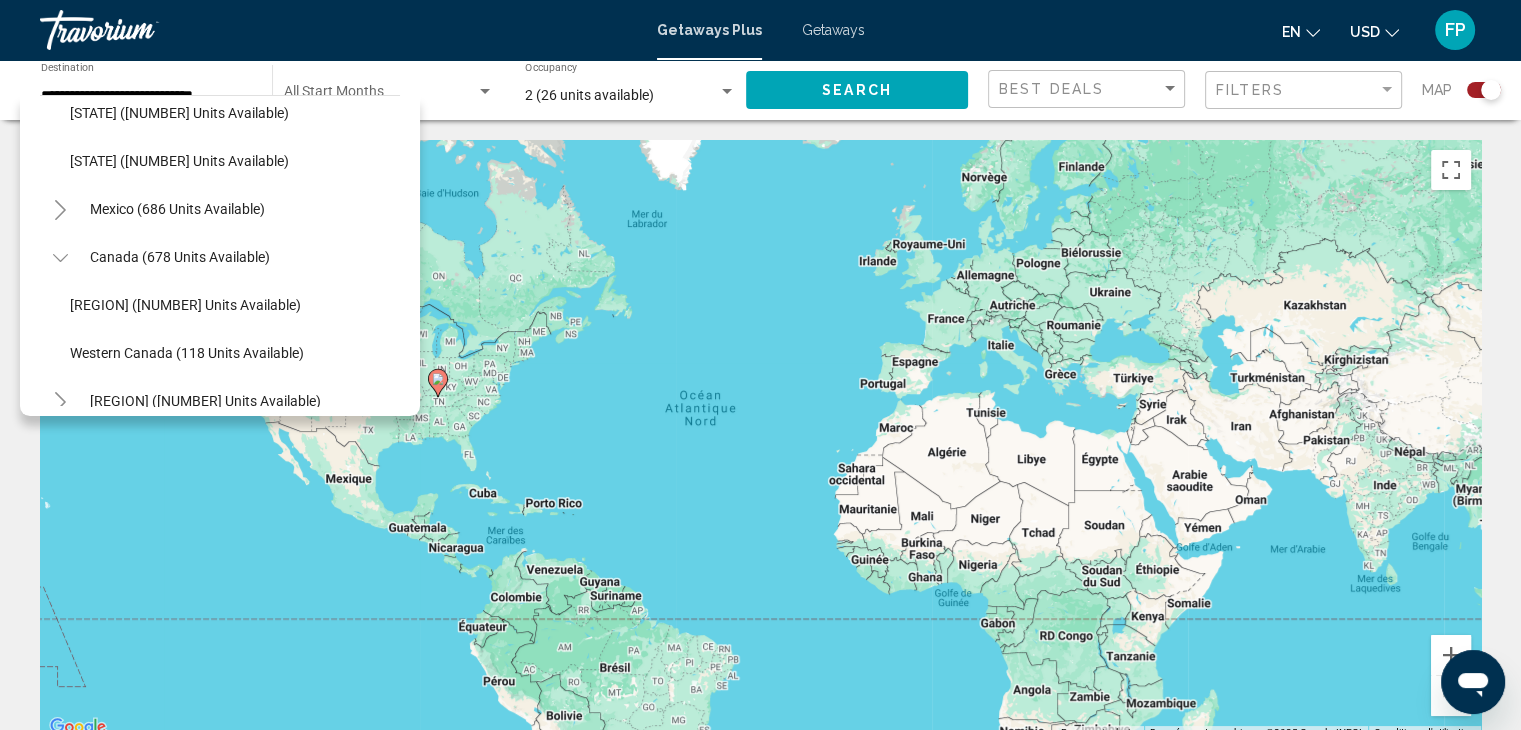 scroll, scrollTop: 2033, scrollLeft: 0, axis: vertical 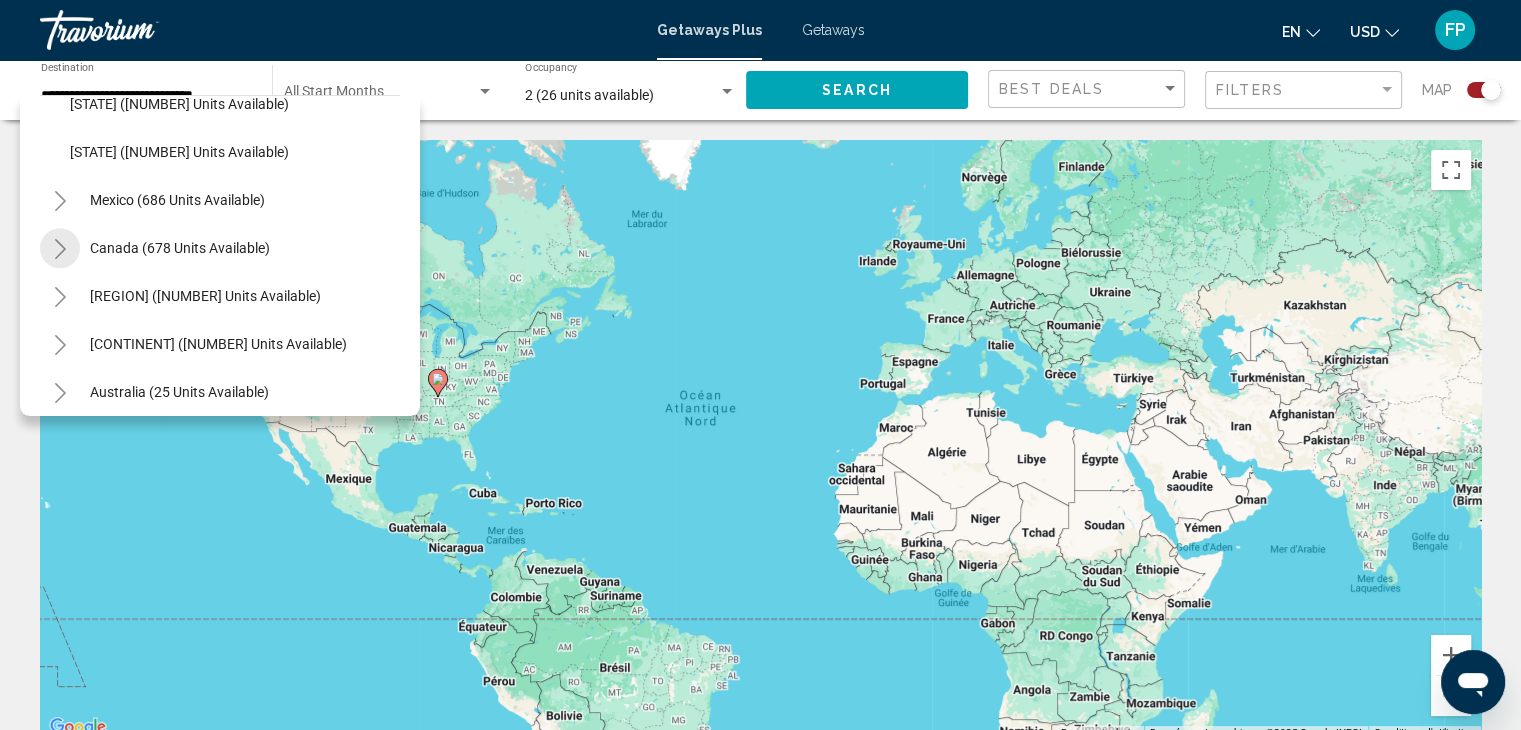 click 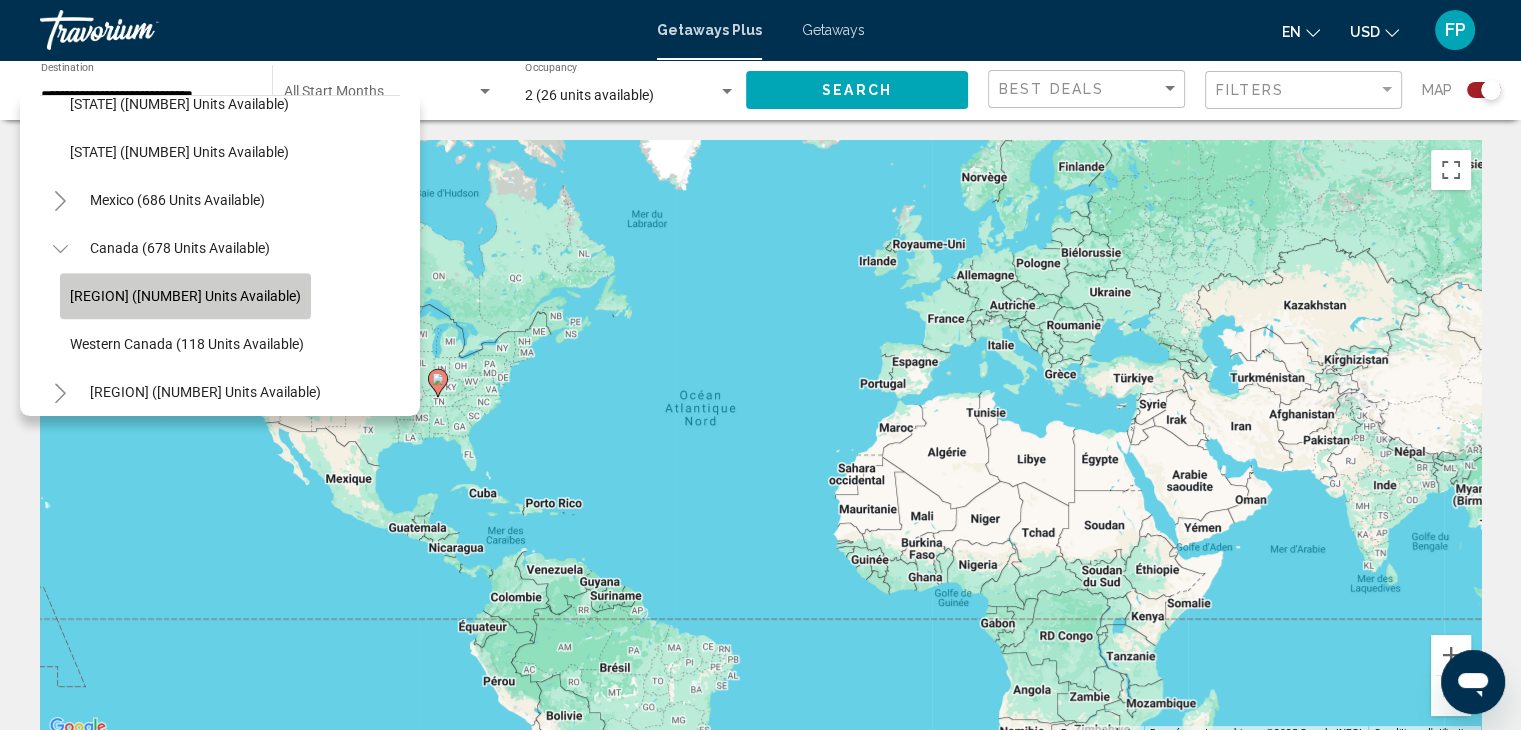 click on "[REGION] ([NUMBER] units available)" 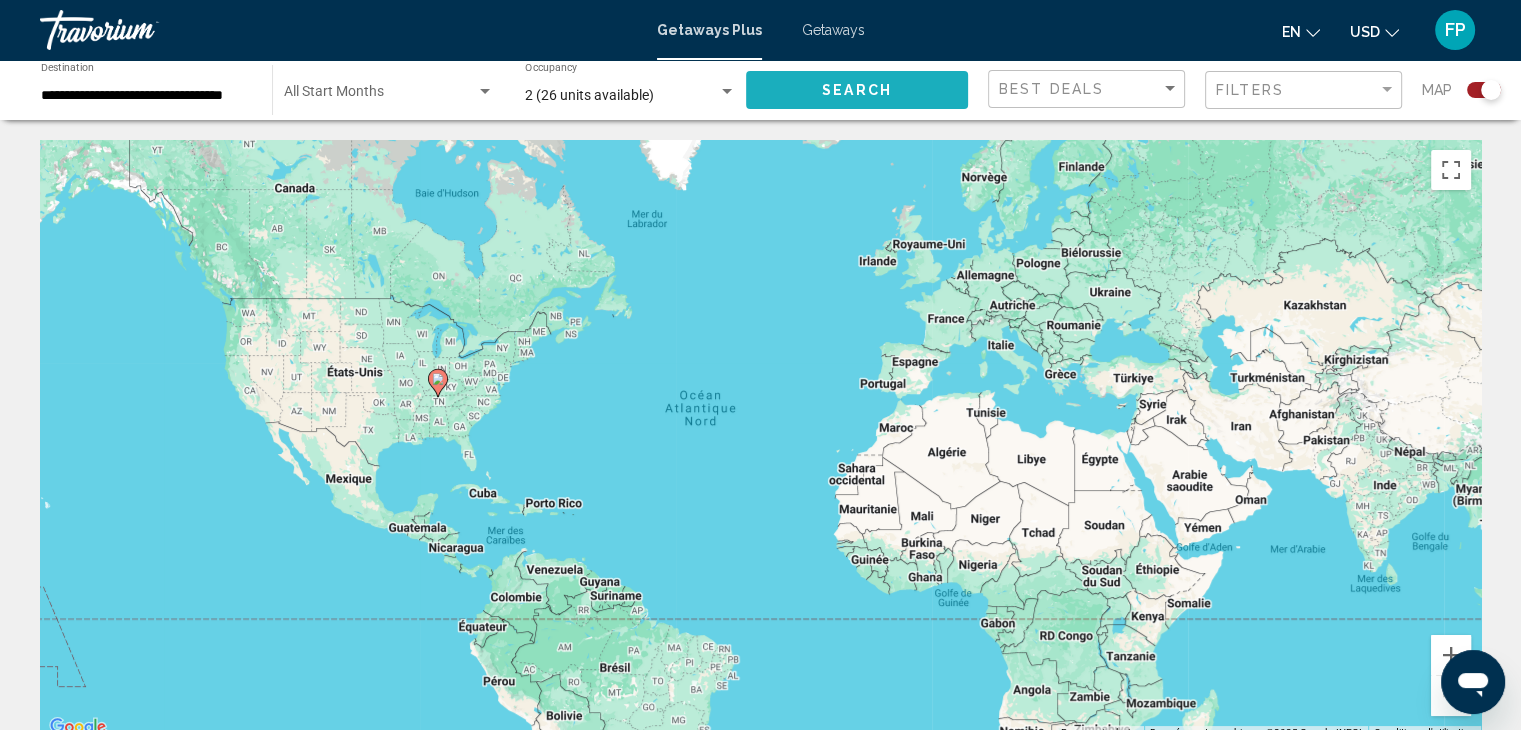 click on "Search" 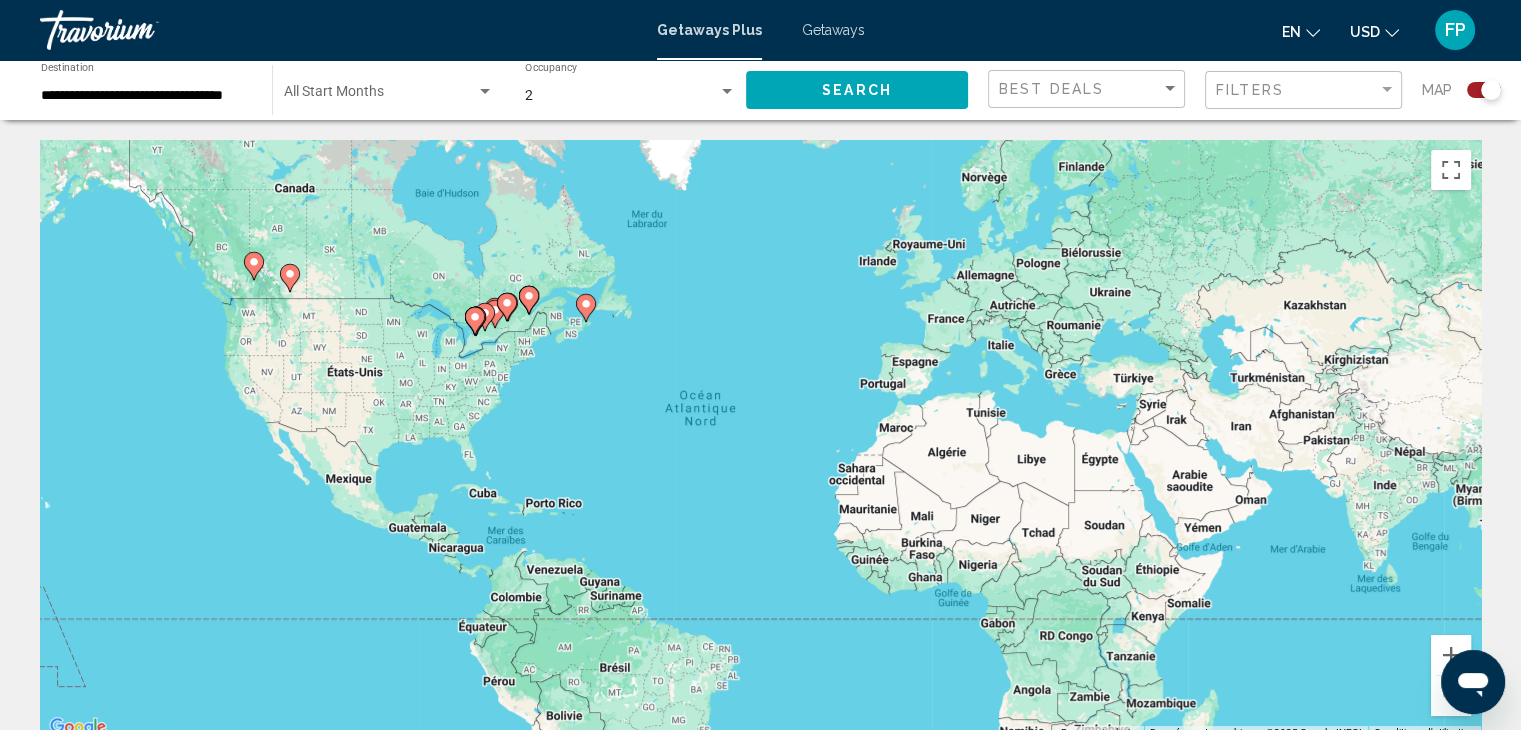 click 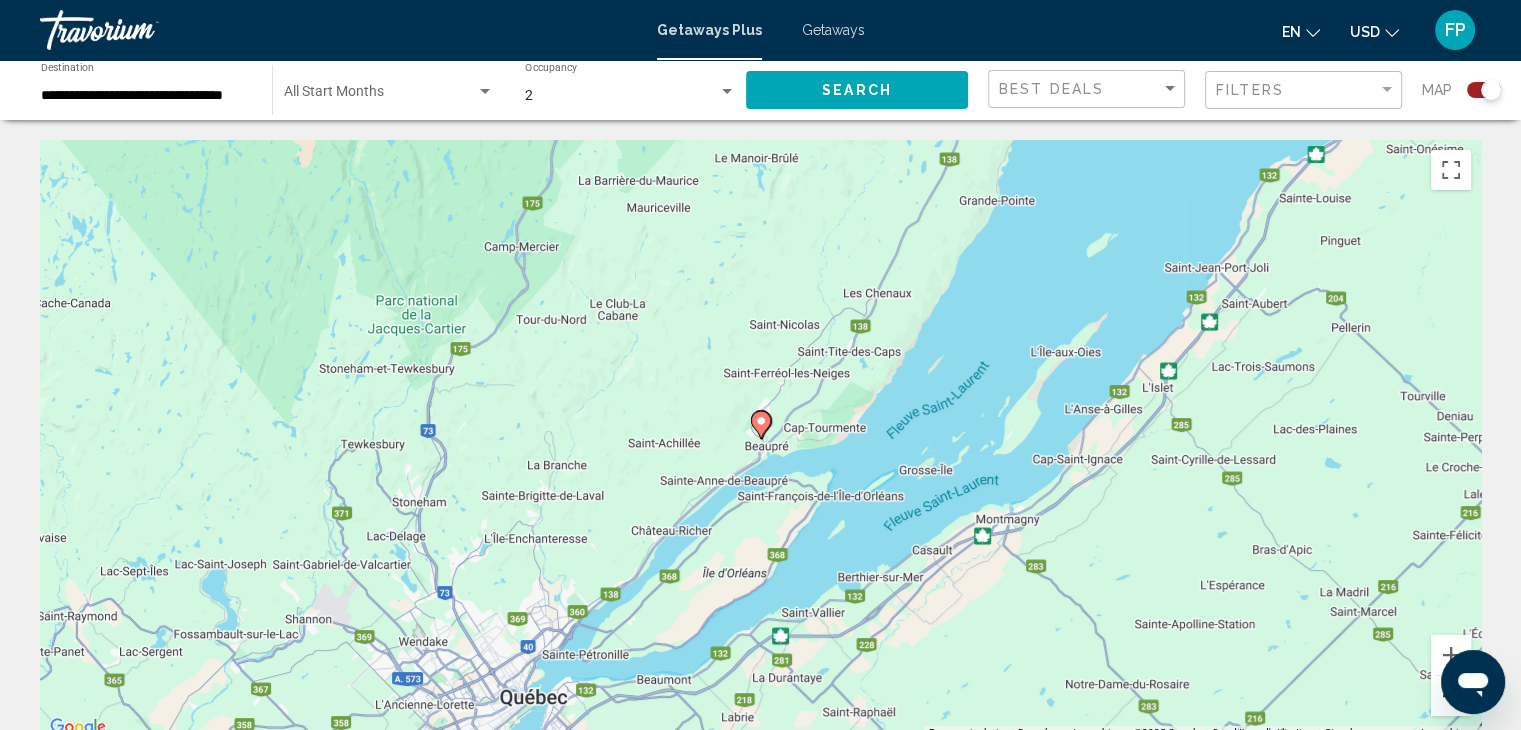 click at bounding box center (1451, 696) 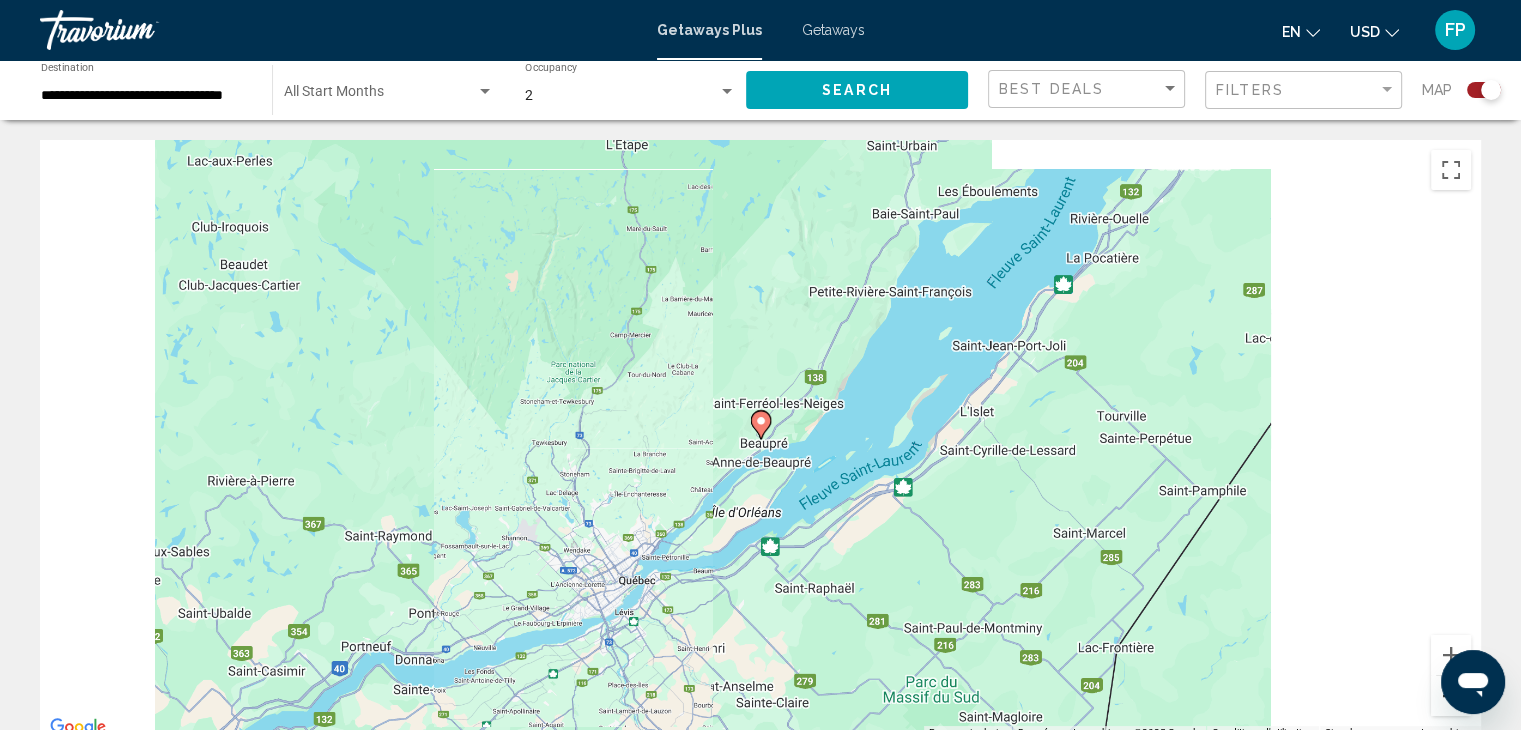 click at bounding box center [1451, 696] 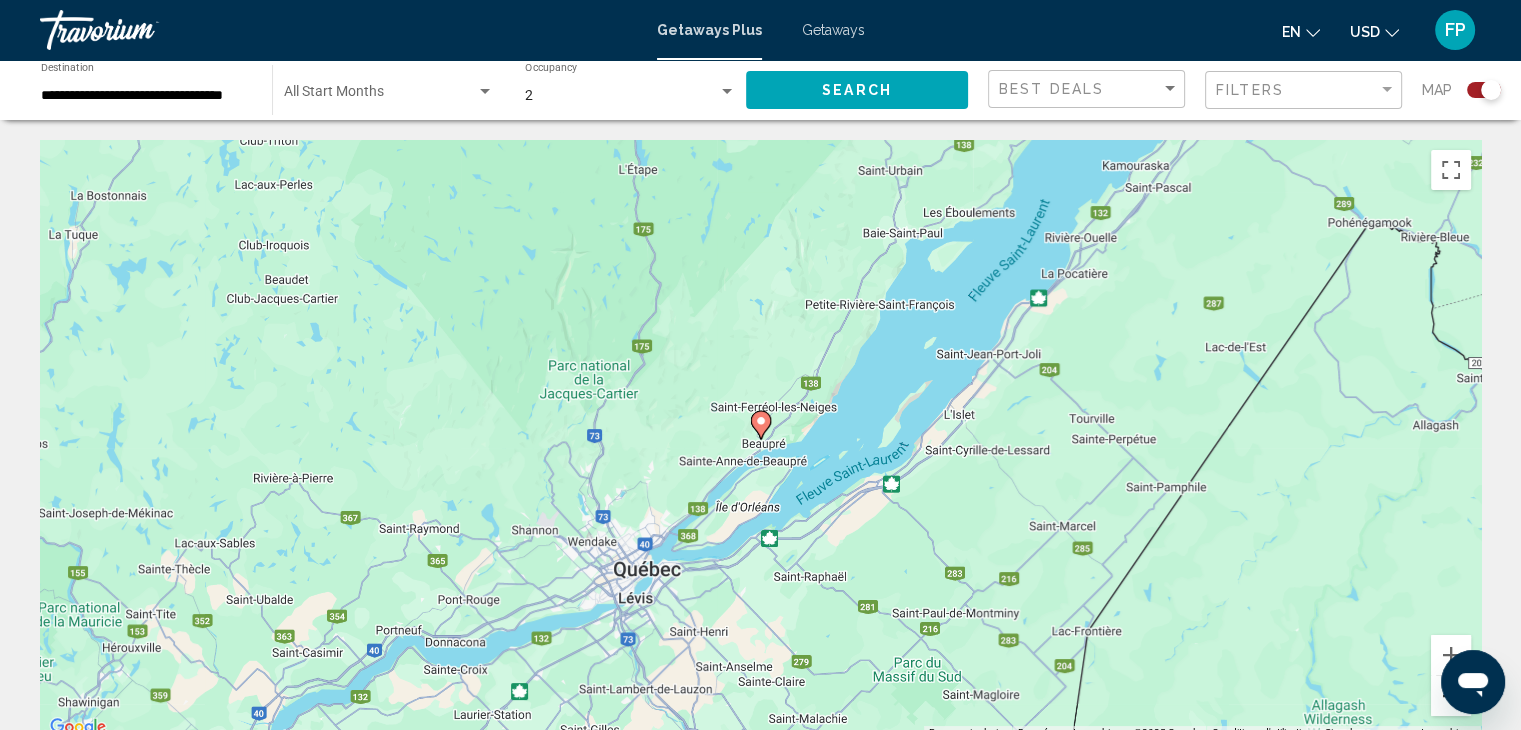 click at bounding box center (1451, 696) 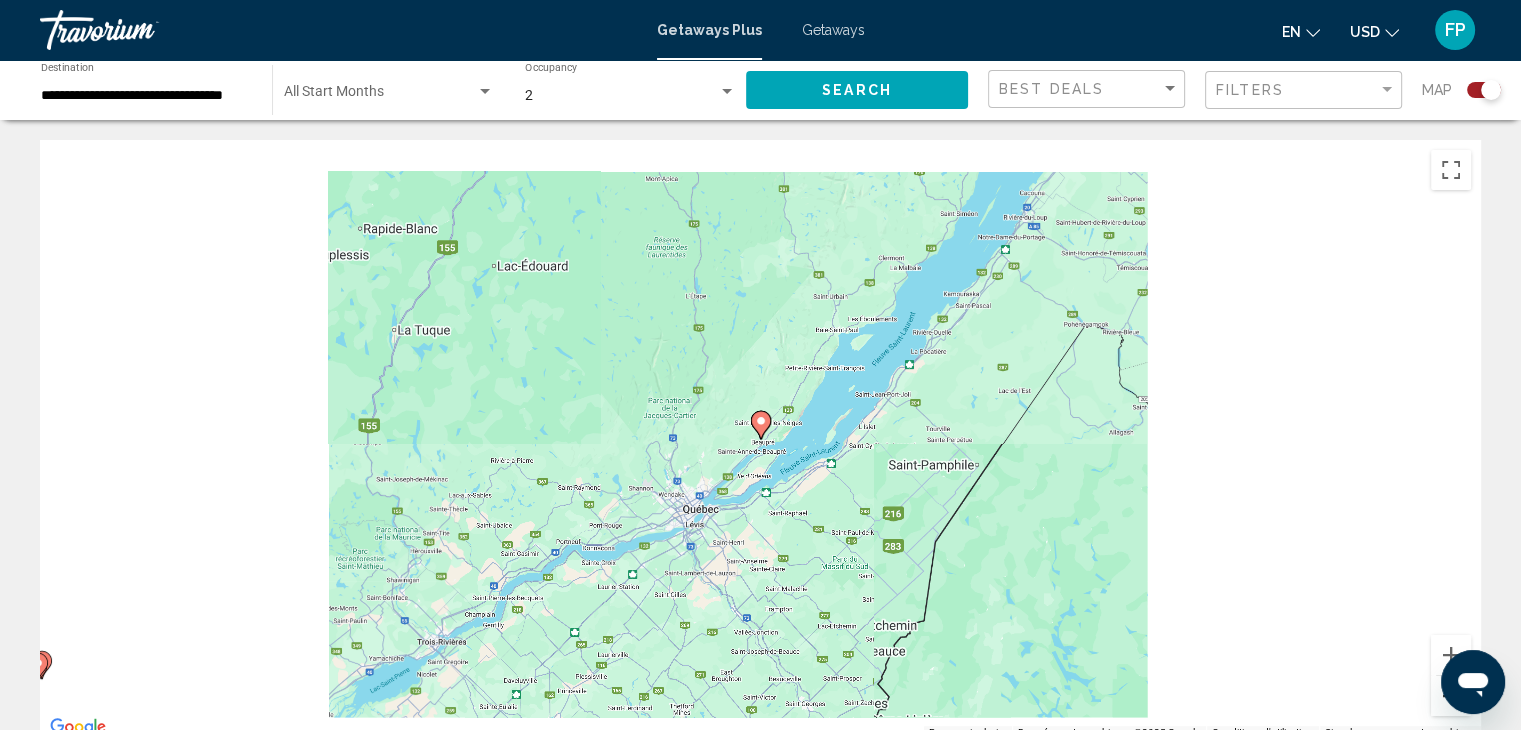 click at bounding box center (1451, 696) 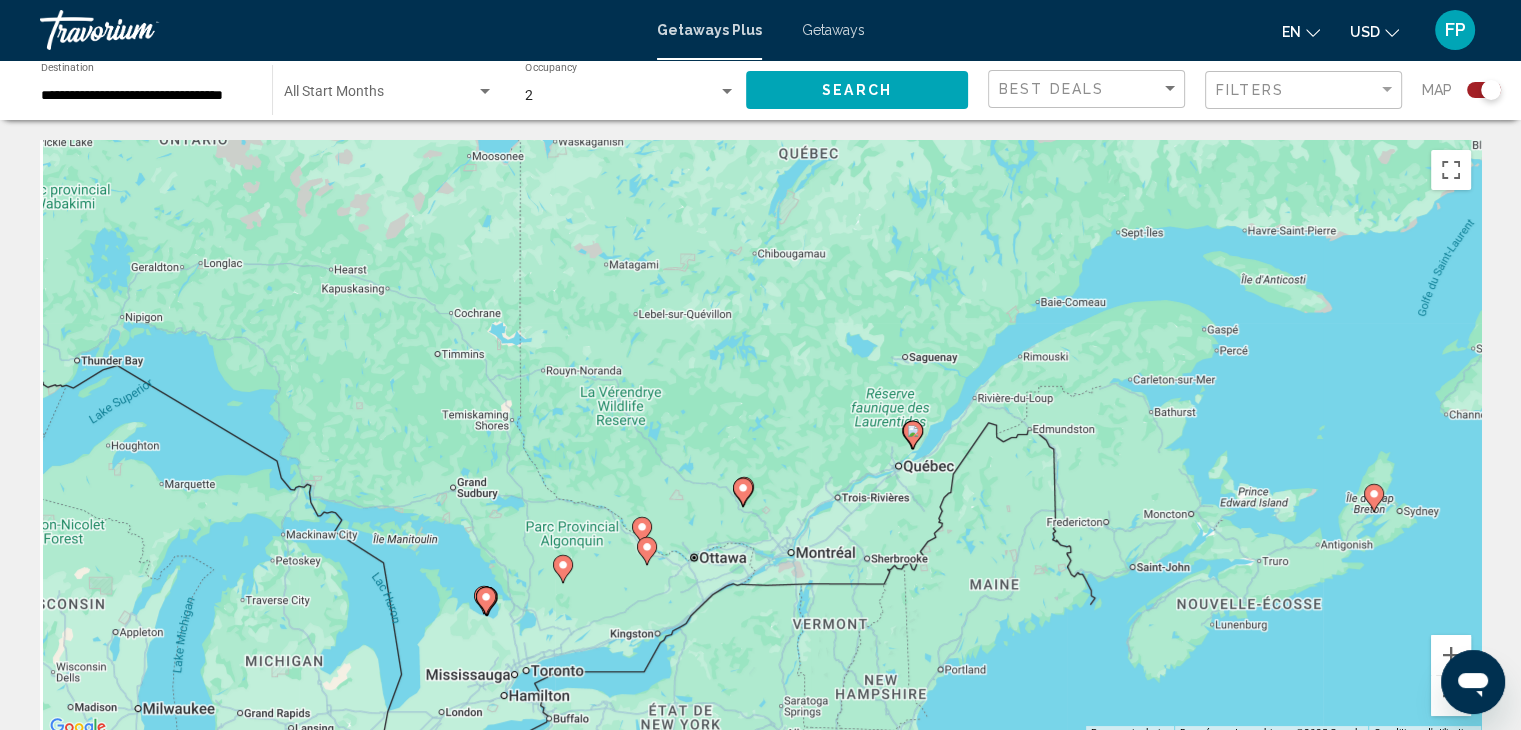 drag, startPoint x: 739, startPoint y: 692, endPoint x: 896, endPoint y: 702, distance: 157.31815 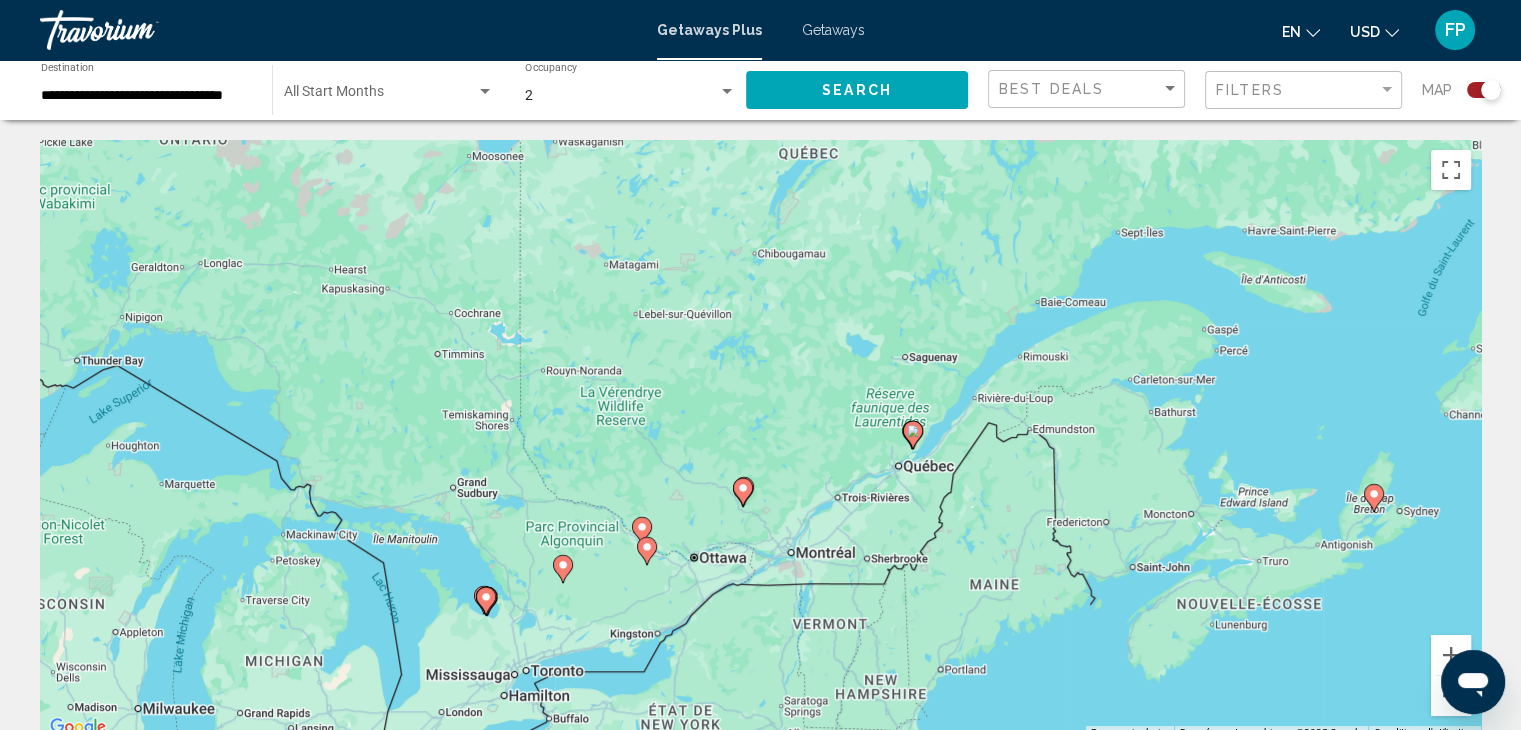 click at bounding box center [743, 493] 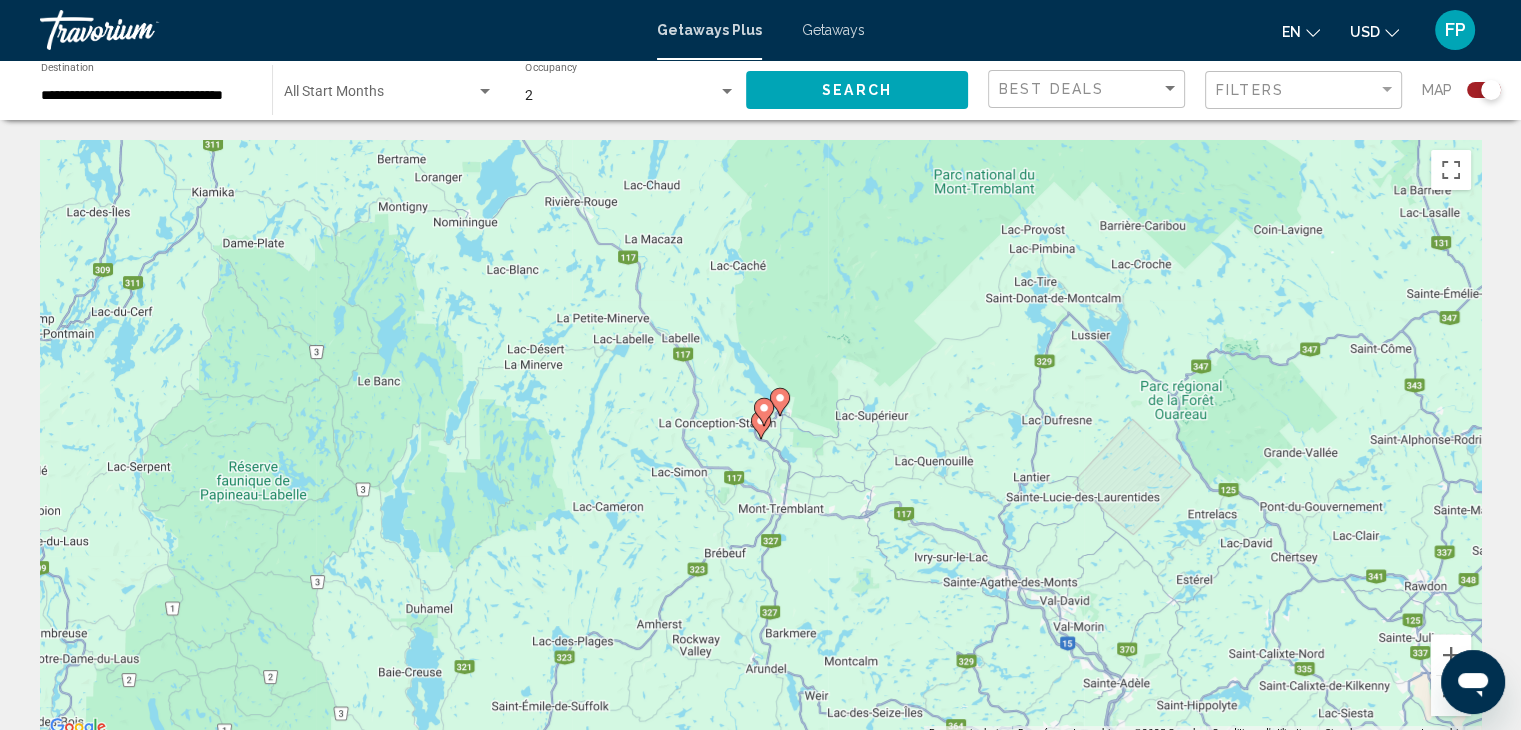 click at bounding box center [764, 412] 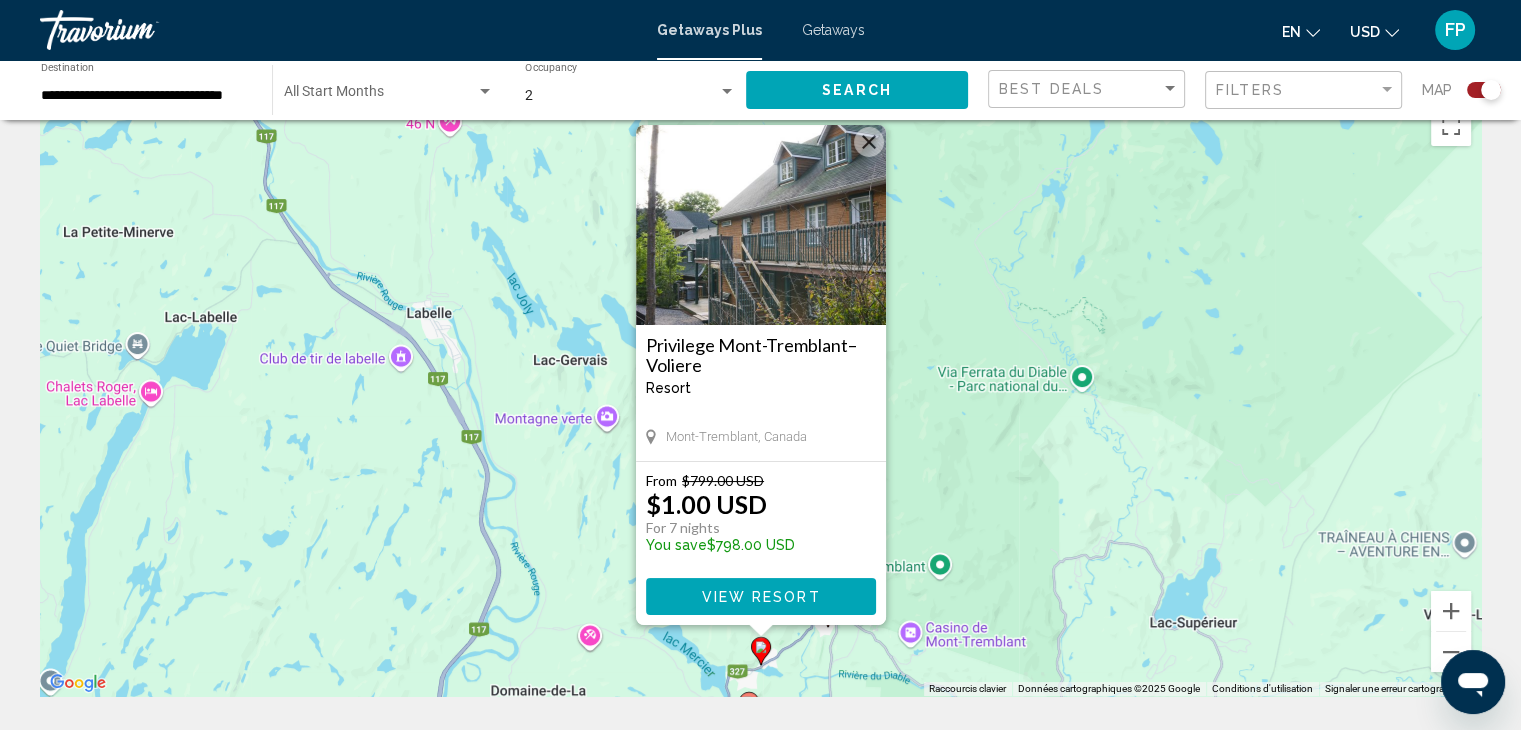 scroll, scrollTop: 68, scrollLeft: 0, axis: vertical 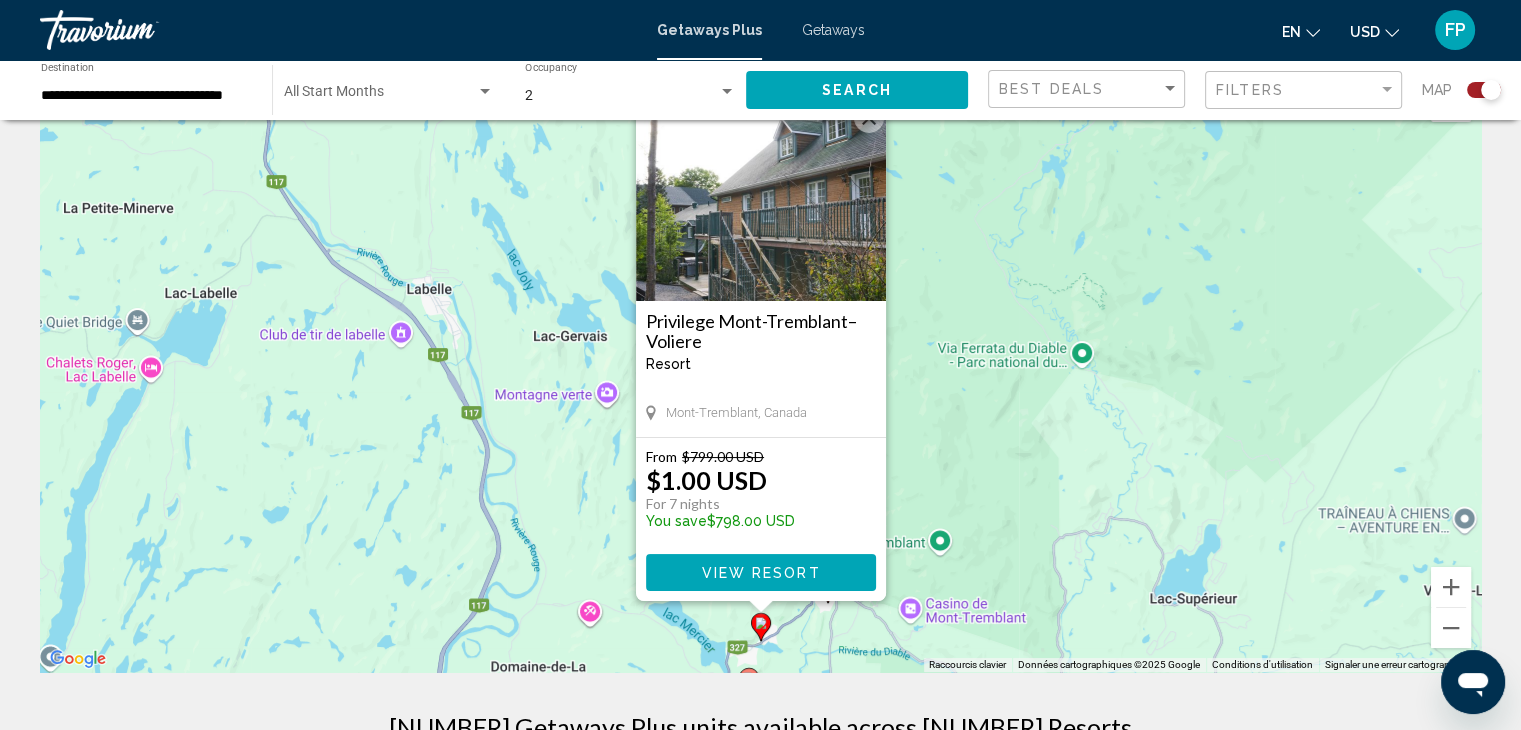 click on "Privilege Mont-Tremblant–Voliere  Resort  -  This is an adults only resort
Mont-Tremblant, [COUNTRY] From $799.00 USD $1.00 USD For 7 nights You save  $798.00 USD  View Resort" at bounding box center [760, 372] 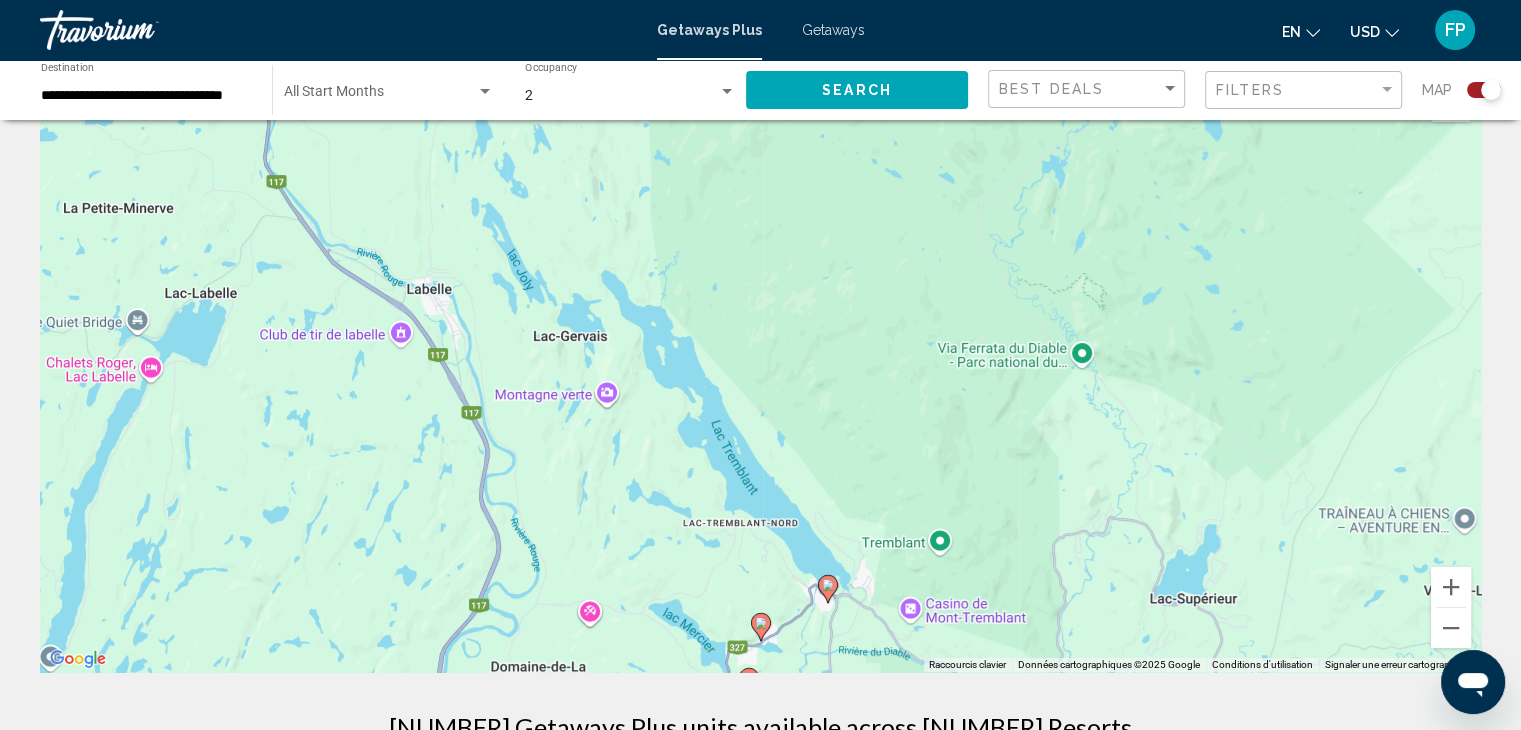 click 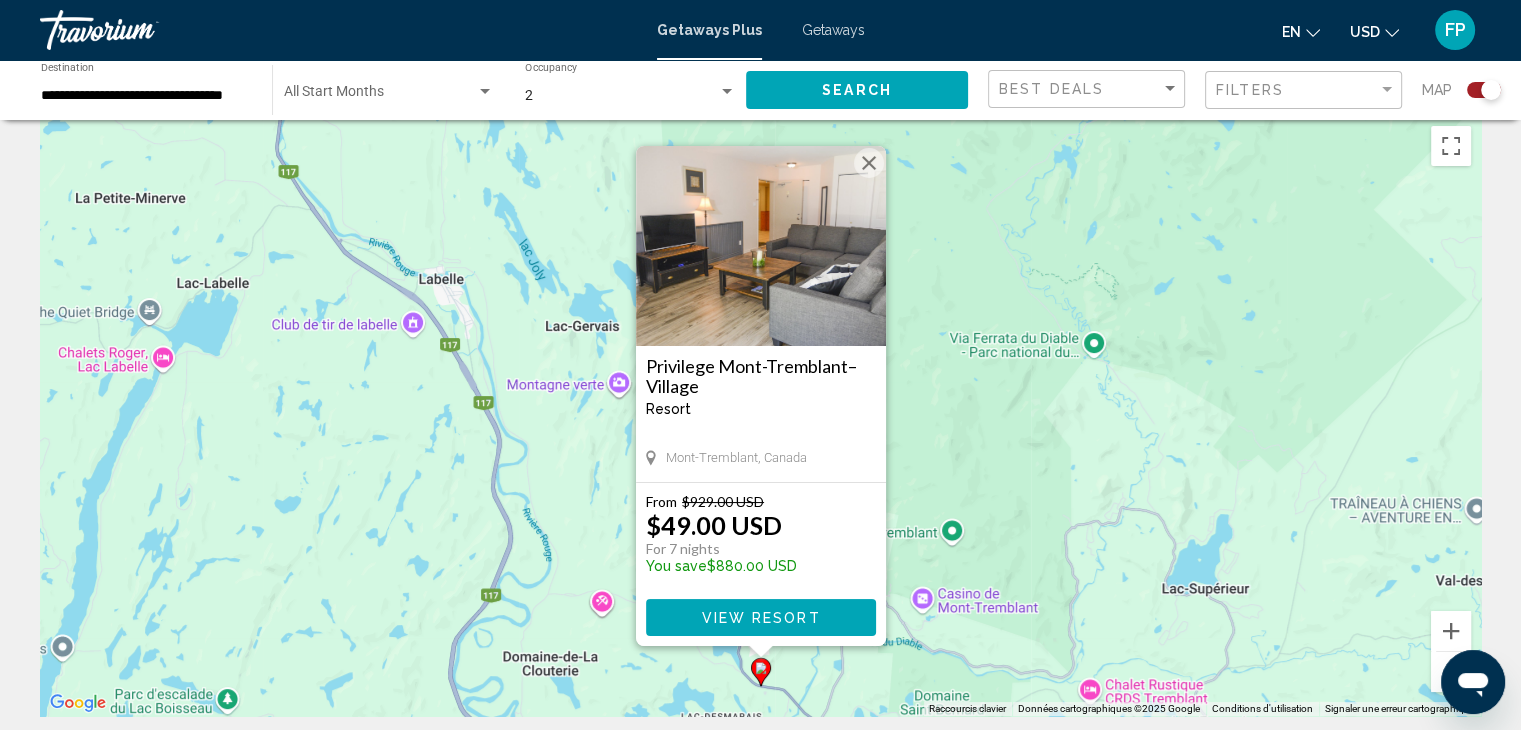 scroll, scrollTop: 0, scrollLeft: 0, axis: both 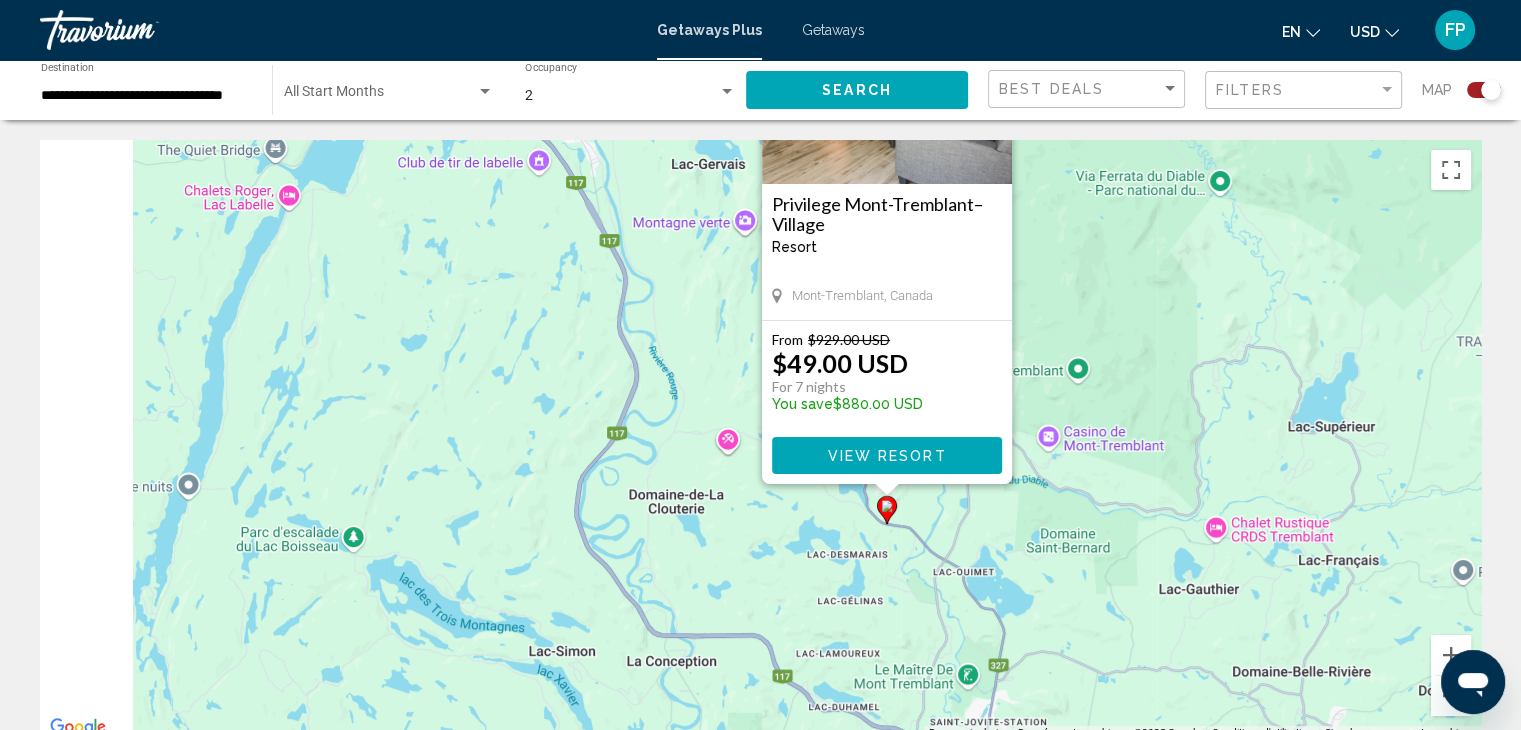 drag, startPoint x: 977, startPoint y: 671, endPoint x: 1152, endPoint y: 433, distance: 295.41327 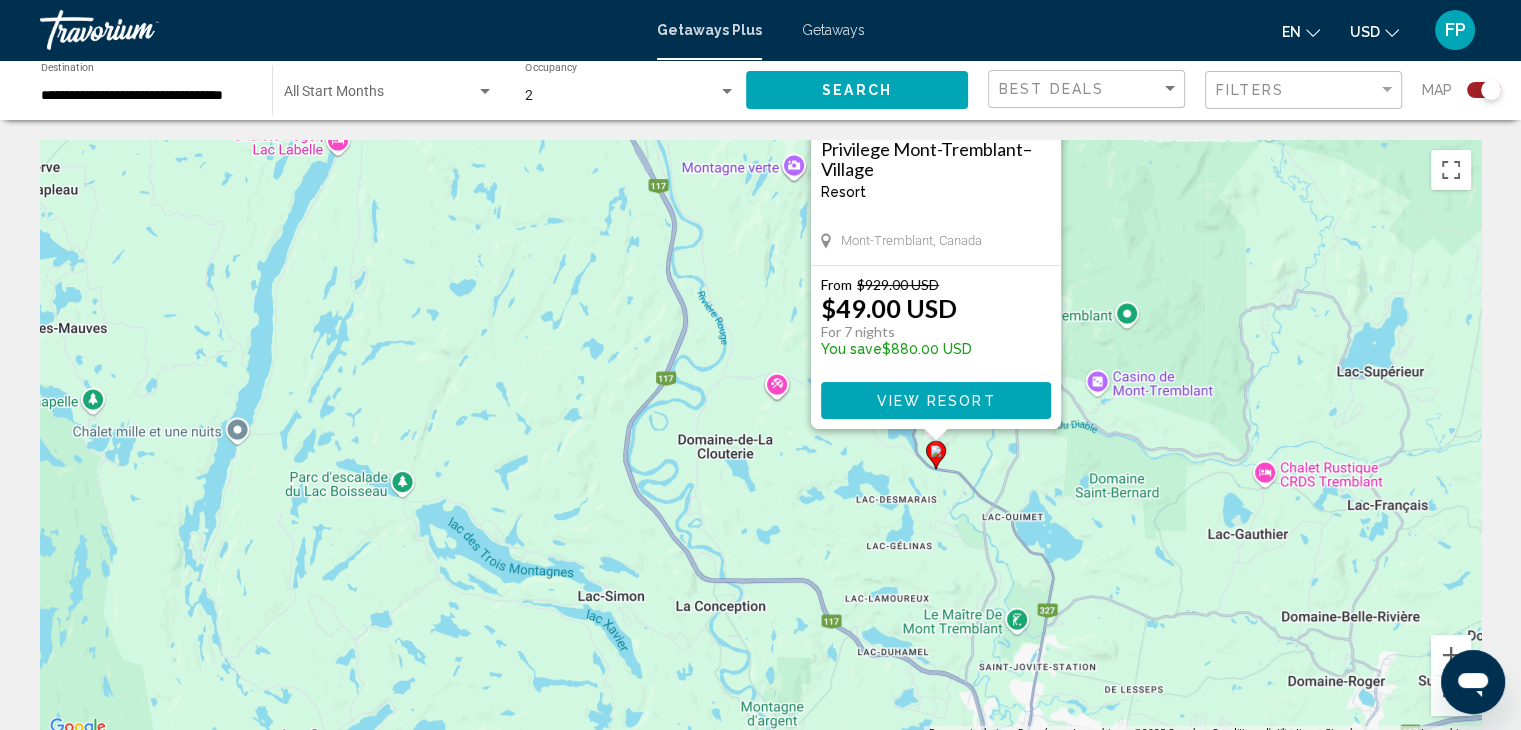 click on "Privilege Mont-Tremblant–Village  Resort  -  This is an adults only resort
Mont-Tremblant, [COUNTRY] From $929.00 USD $49.00 USD For 7 nights You save  $880.00 USD  View Resort" at bounding box center (760, 440) 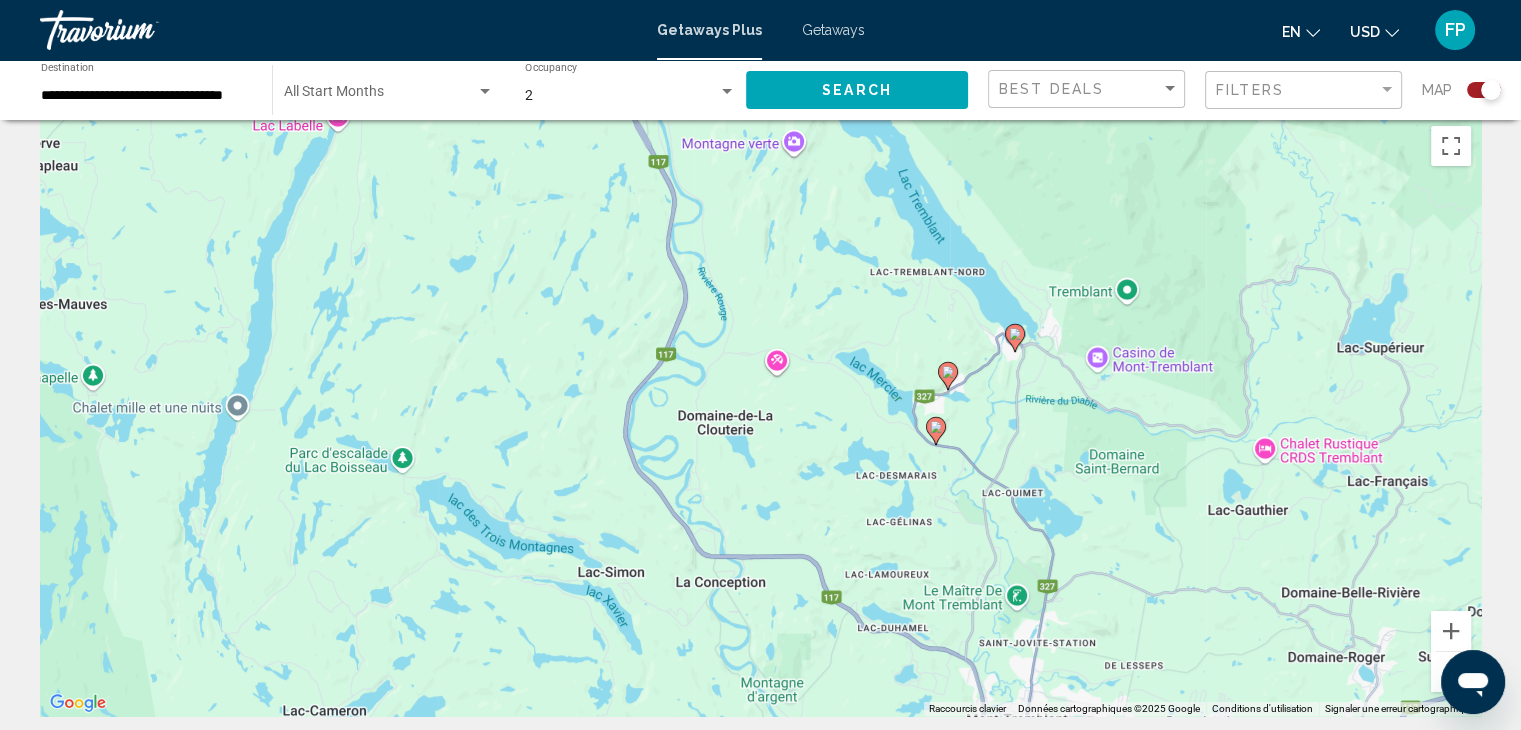 scroll, scrollTop: 20, scrollLeft: 0, axis: vertical 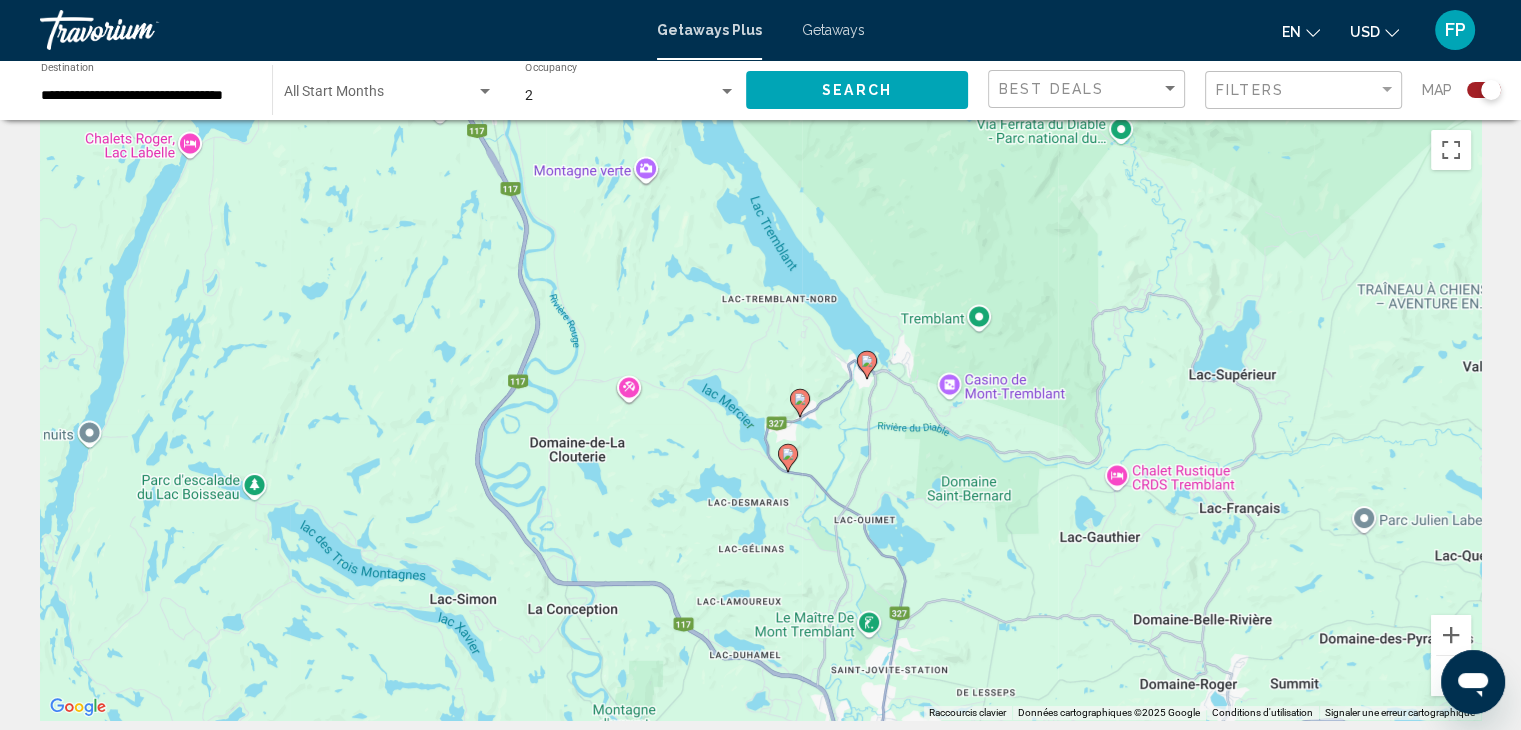 drag, startPoint x: 927, startPoint y: 512, endPoint x: 768, endPoint y: 535, distance: 160.6549 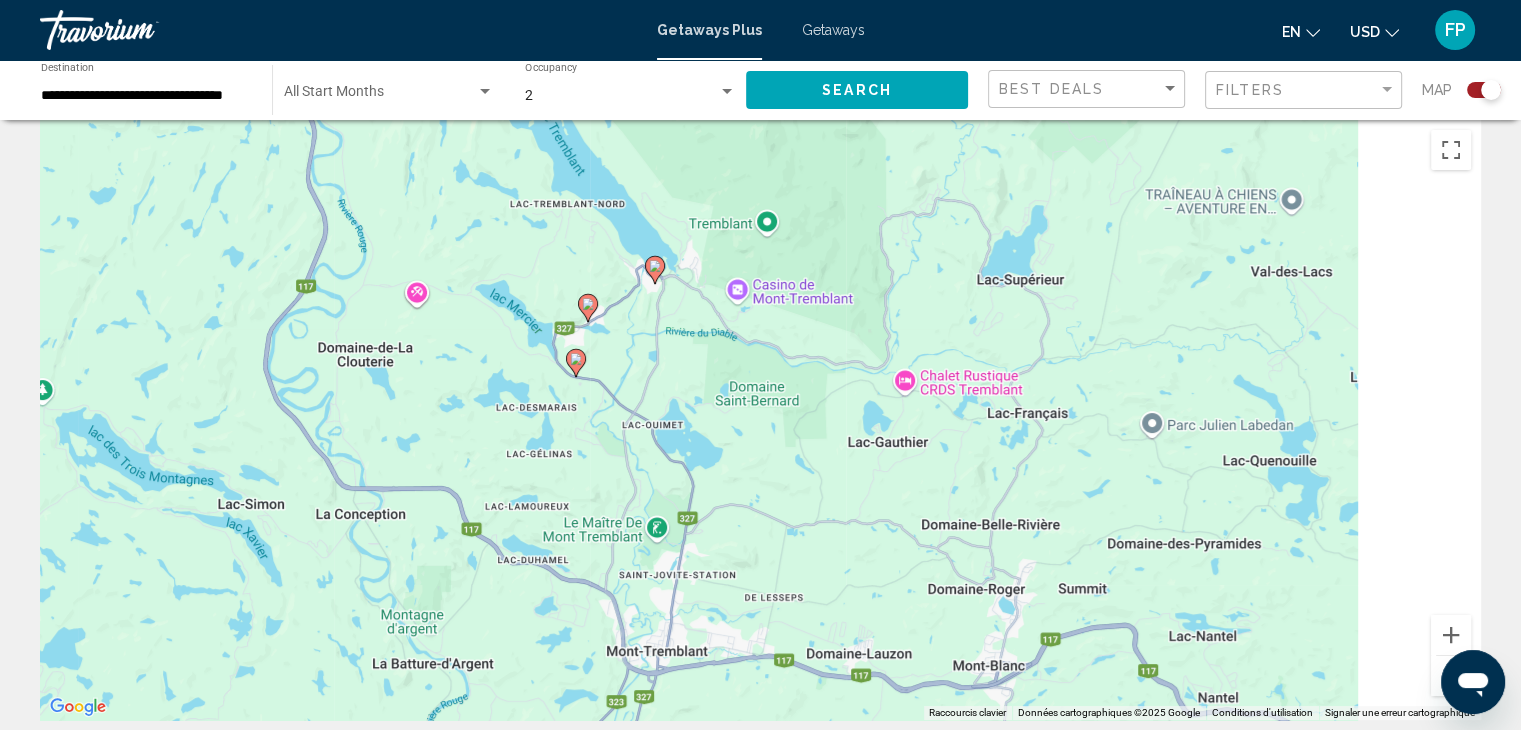 drag, startPoint x: 1020, startPoint y: 539, endPoint x: 615, endPoint y: 295, distance: 472.8224 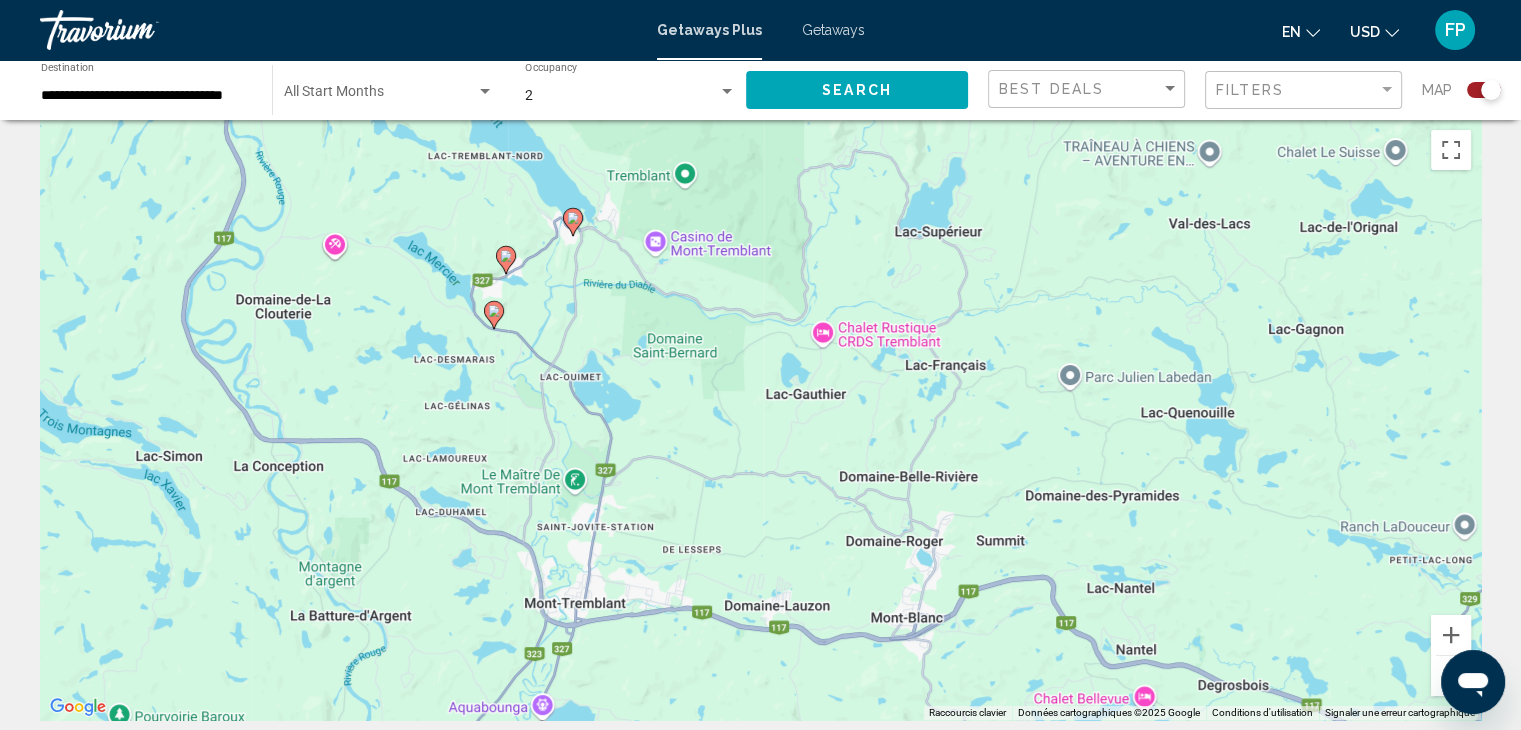 drag, startPoint x: 836, startPoint y: 384, endPoint x: 661, endPoint y: 317, distance: 187.3873 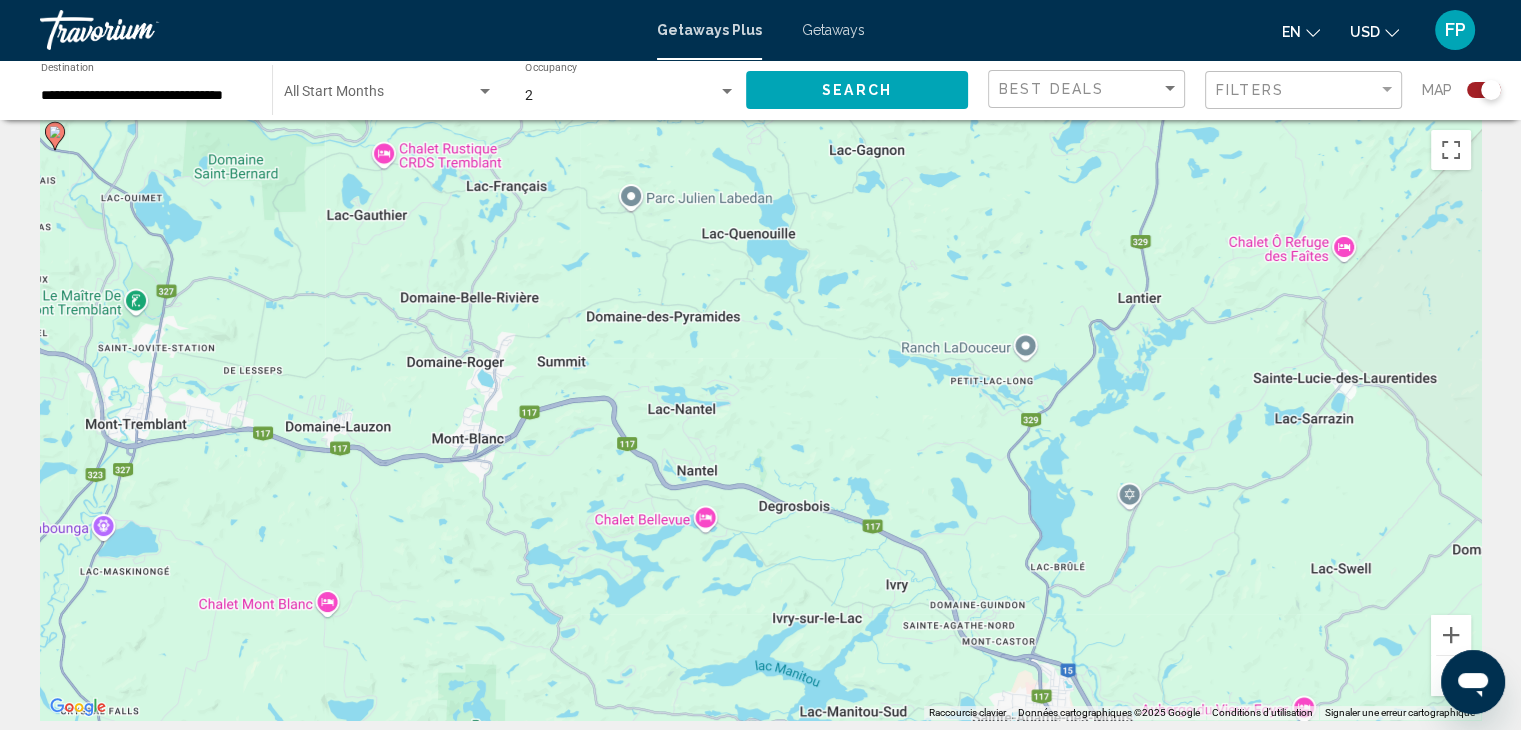 click on "Pour activer le glissement avec le clavier, appuyez sur Alt+Entrée. Une fois ce mode activé, utilisez les touches fléchées pour déplacer le repère. Pour valider le déplacement, appuyez sur Entrée. Pour annuler, appuyez sur Échap." at bounding box center [760, 420] 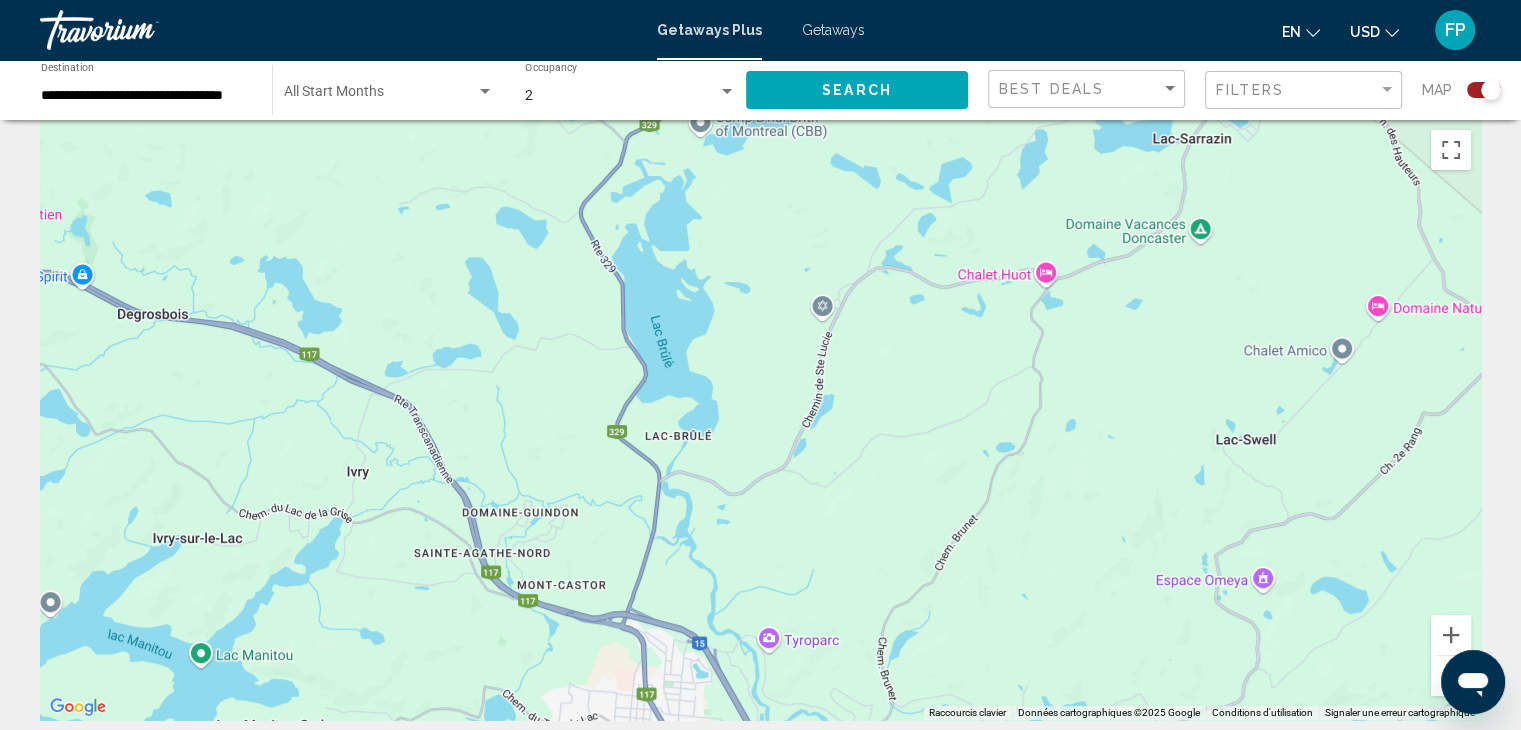 click at bounding box center [760, 420] 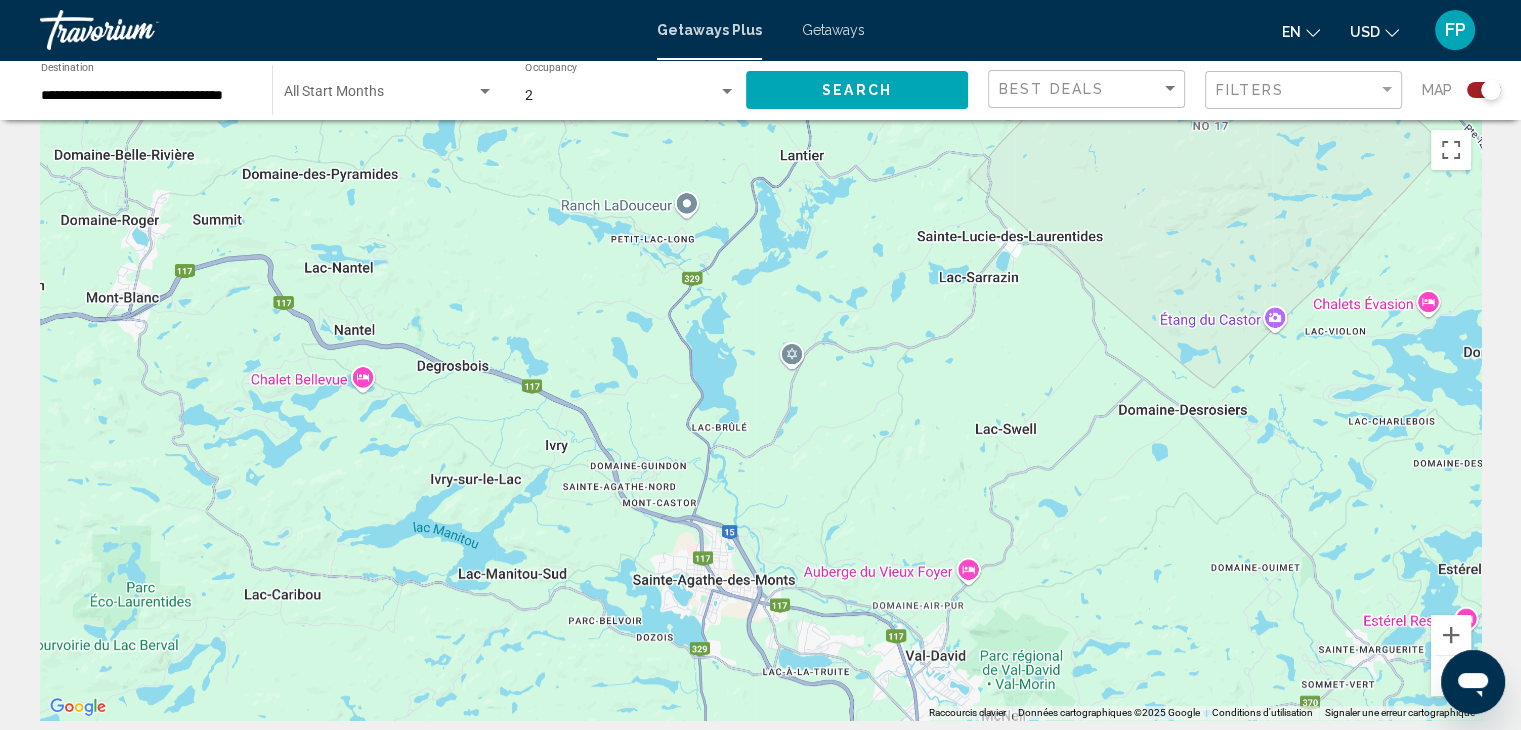 click at bounding box center (1451, 676) 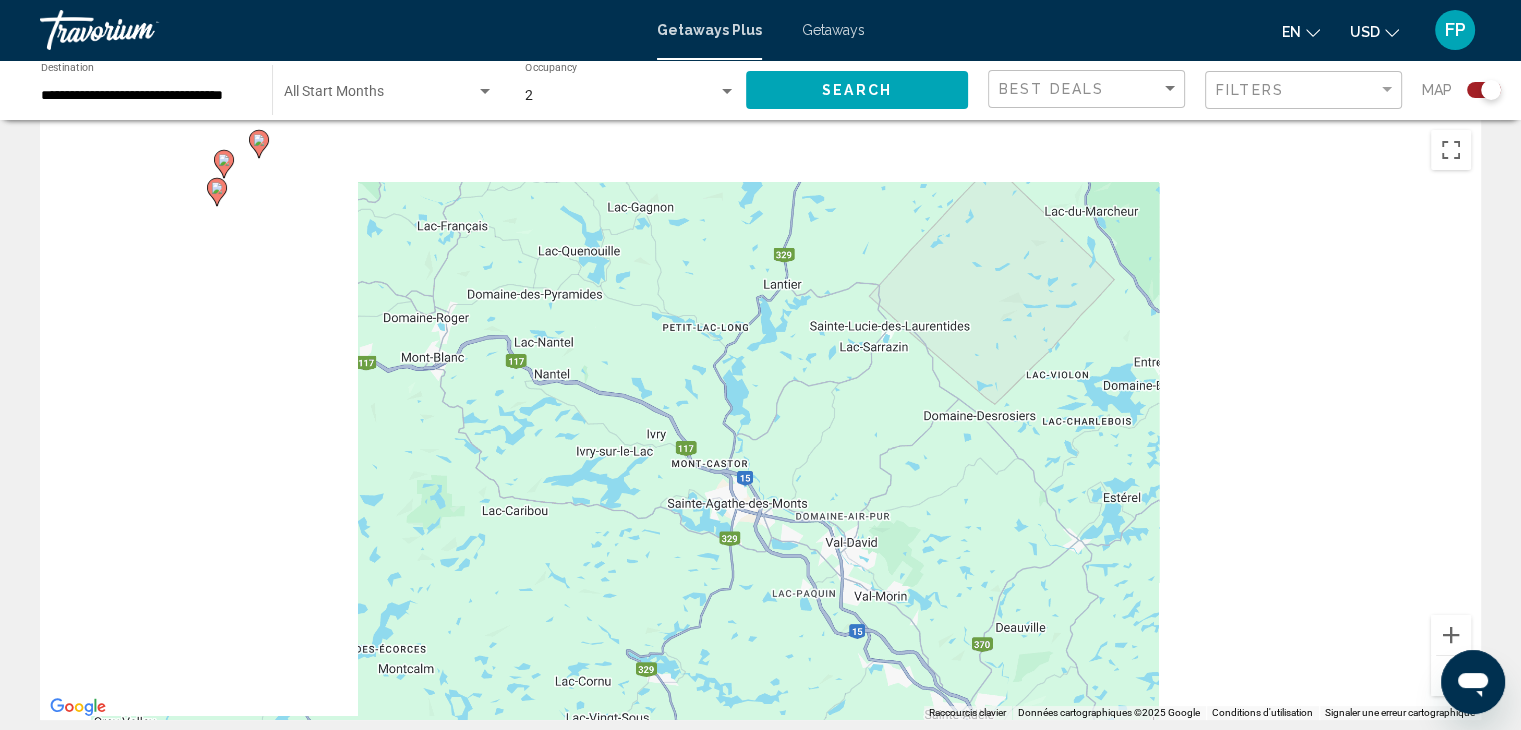 click at bounding box center [1451, 676] 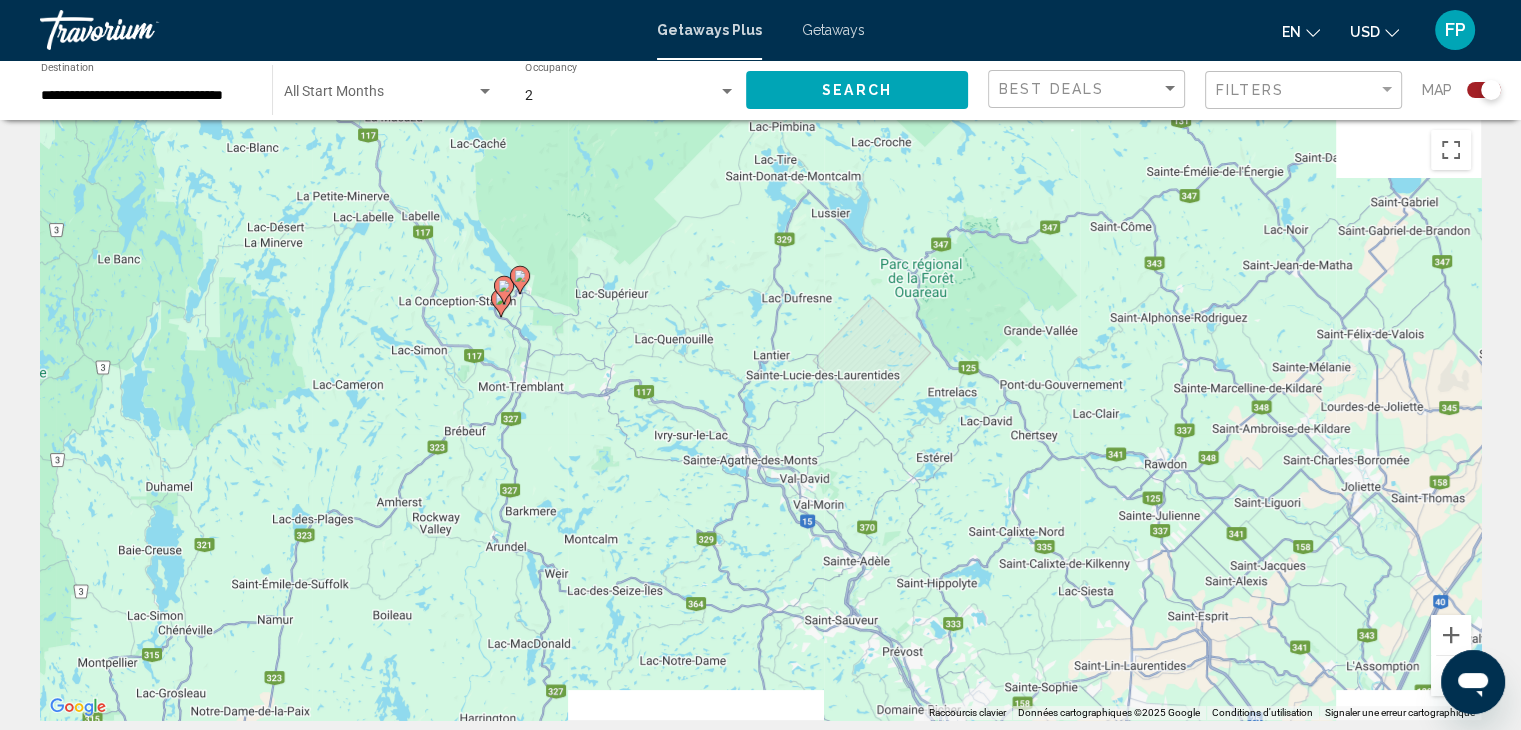 click at bounding box center [1451, 676] 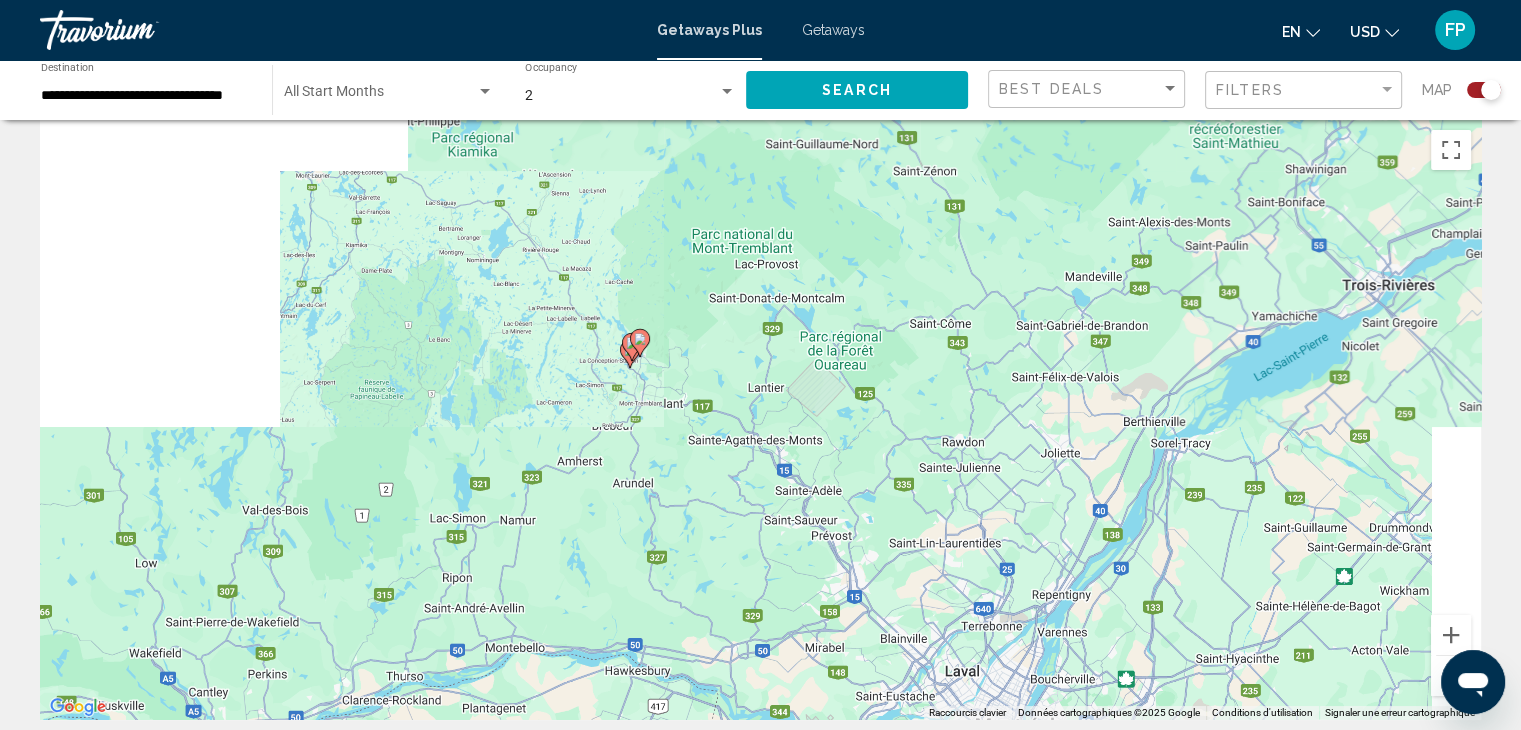 click at bounding box center (1451, 676) 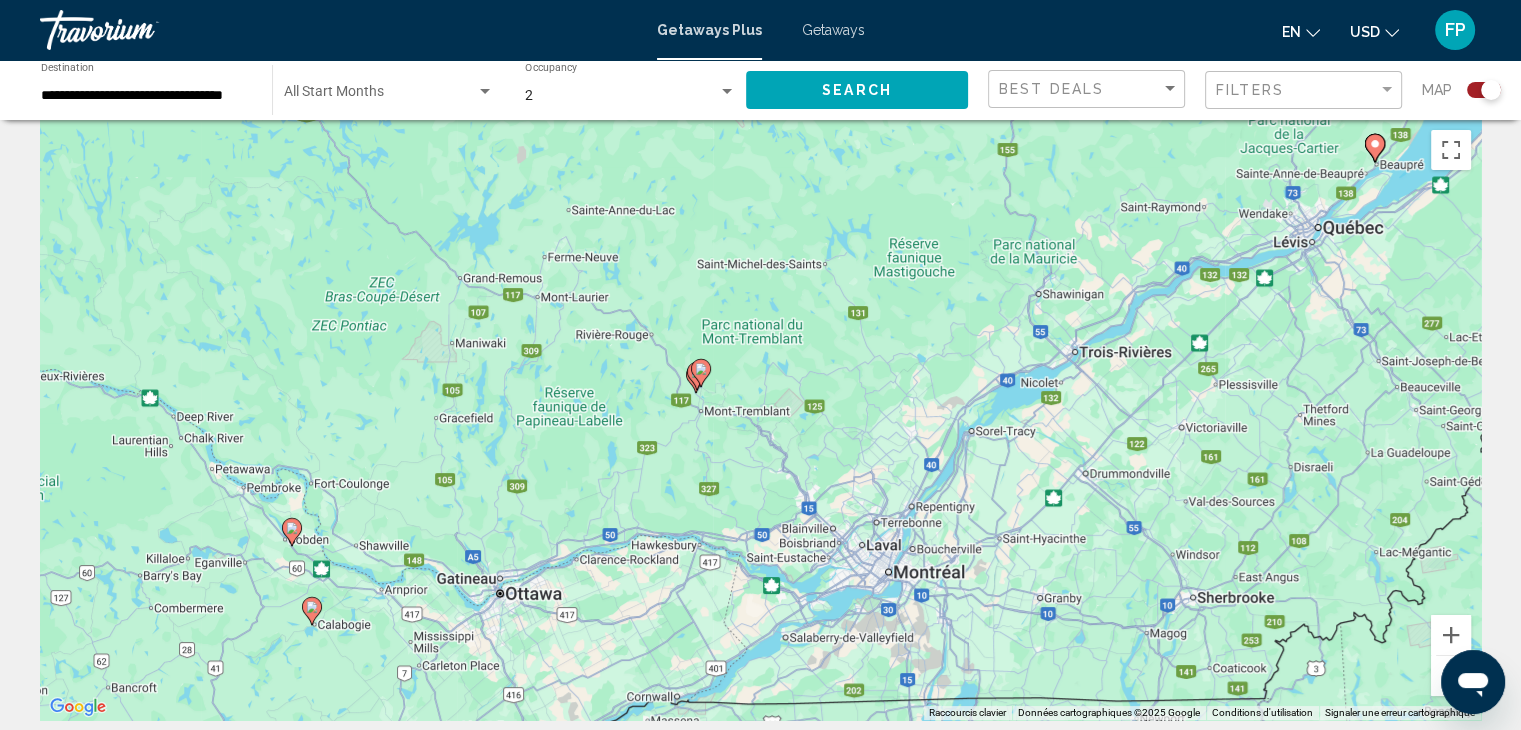 drag, startPoint x: 1038, startPoint y: 437, endPoint x: 938, endPoint y: 259, distance: 204.1666 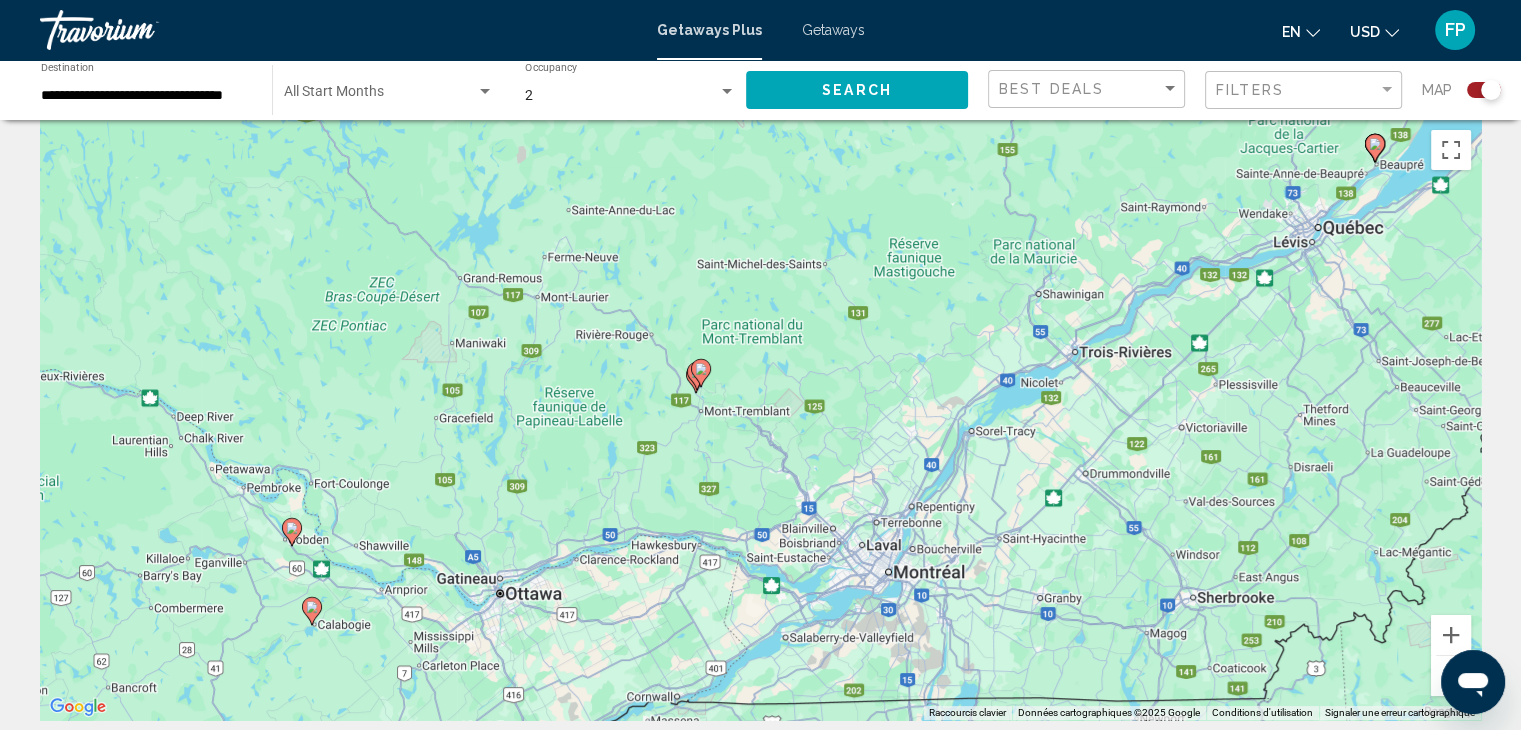 click on "Pour activer le glissement avec le clavier, appuyez sur Alt+Entrée. Une fois ce mode activé, utilisez les touches fléchées pour déplacer le repère. Pour valider le déplacement, appuyez sur Entrée. Pour annuler, appuyez sur Échap." at bounding box center [760, 420] 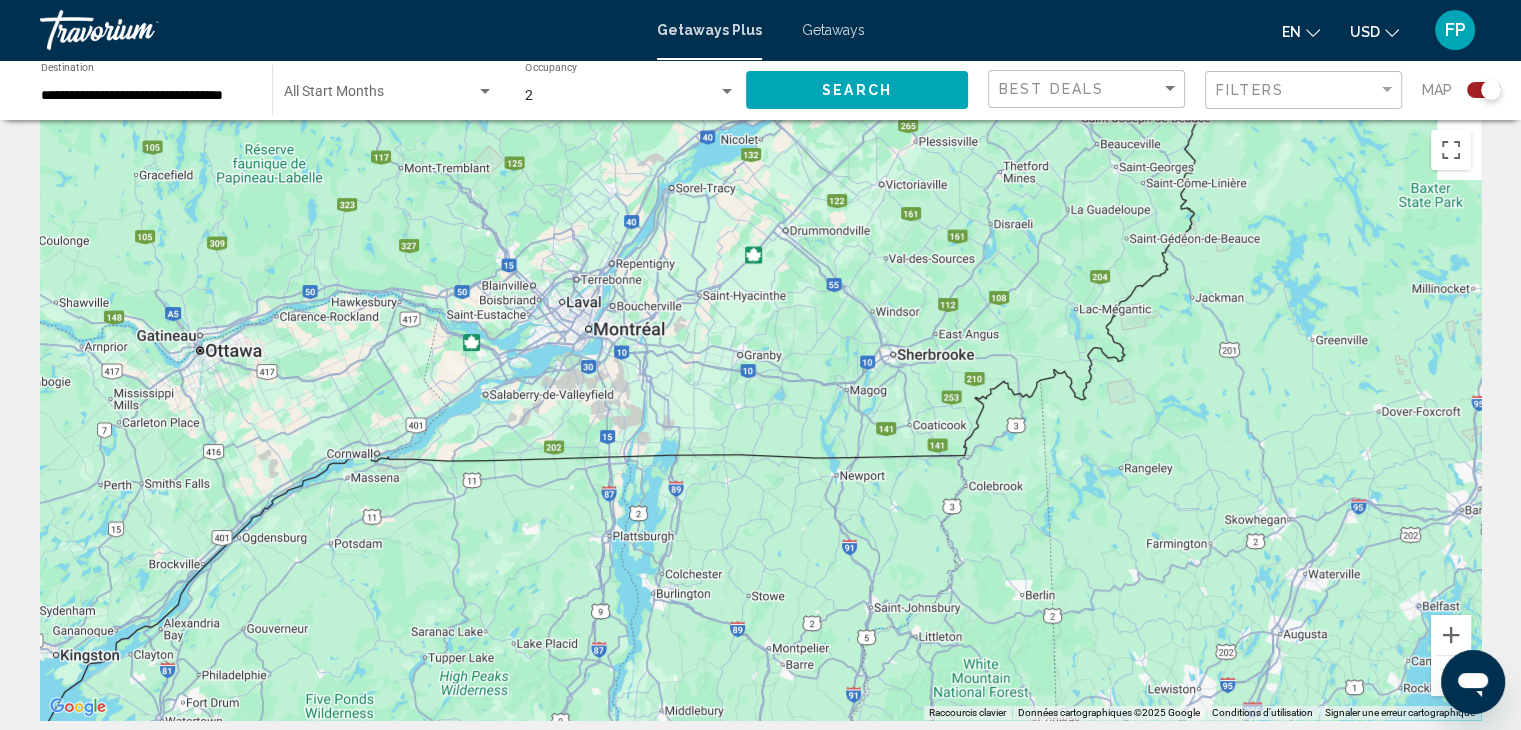 drag, startPoint x: 947, startPoint y: 208, endPoint x: 861, endPoint y: 418, distance: 226.9273 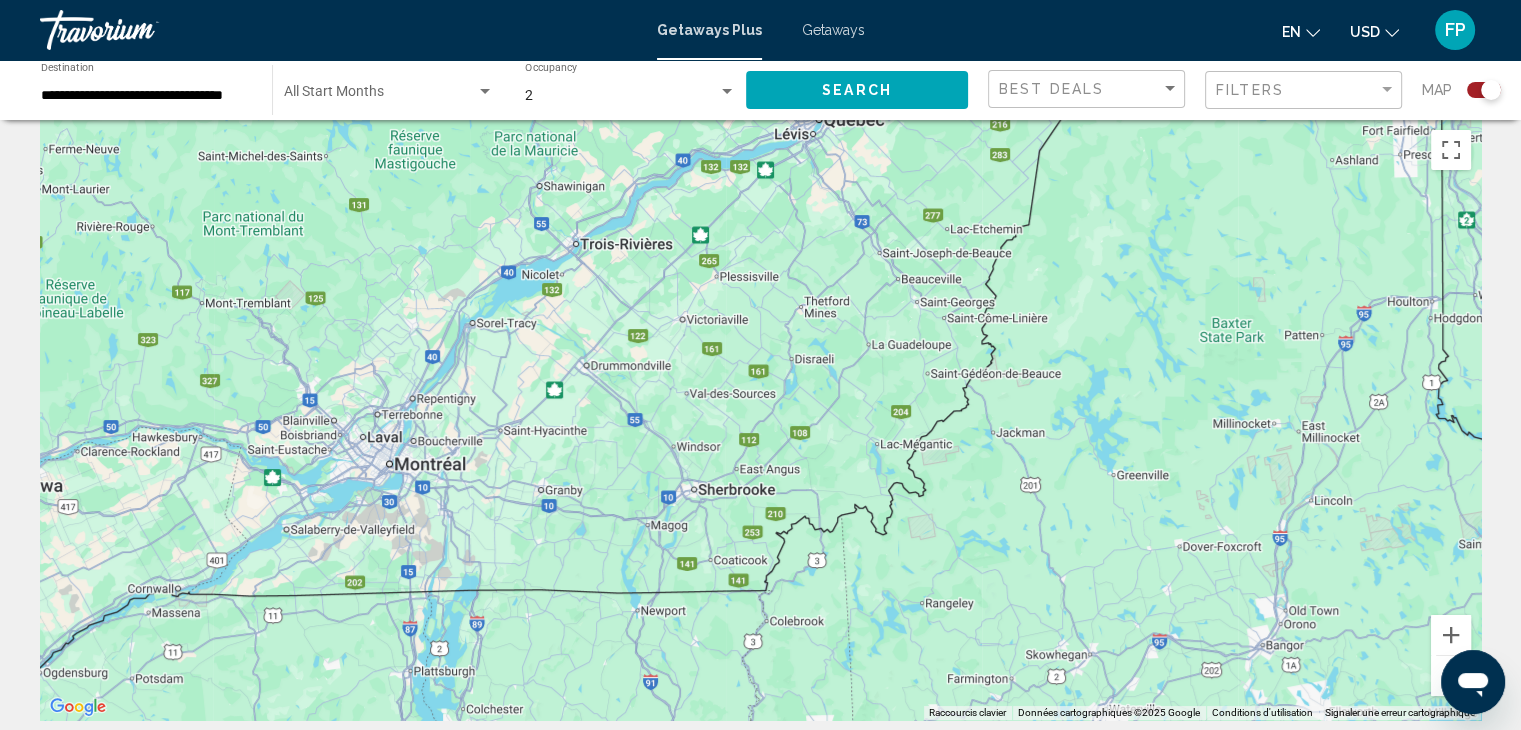 drag, startPoint x: 746, startPoint y: 439, endPoint x: 561, endPoint y: 433, distance: 185.09727 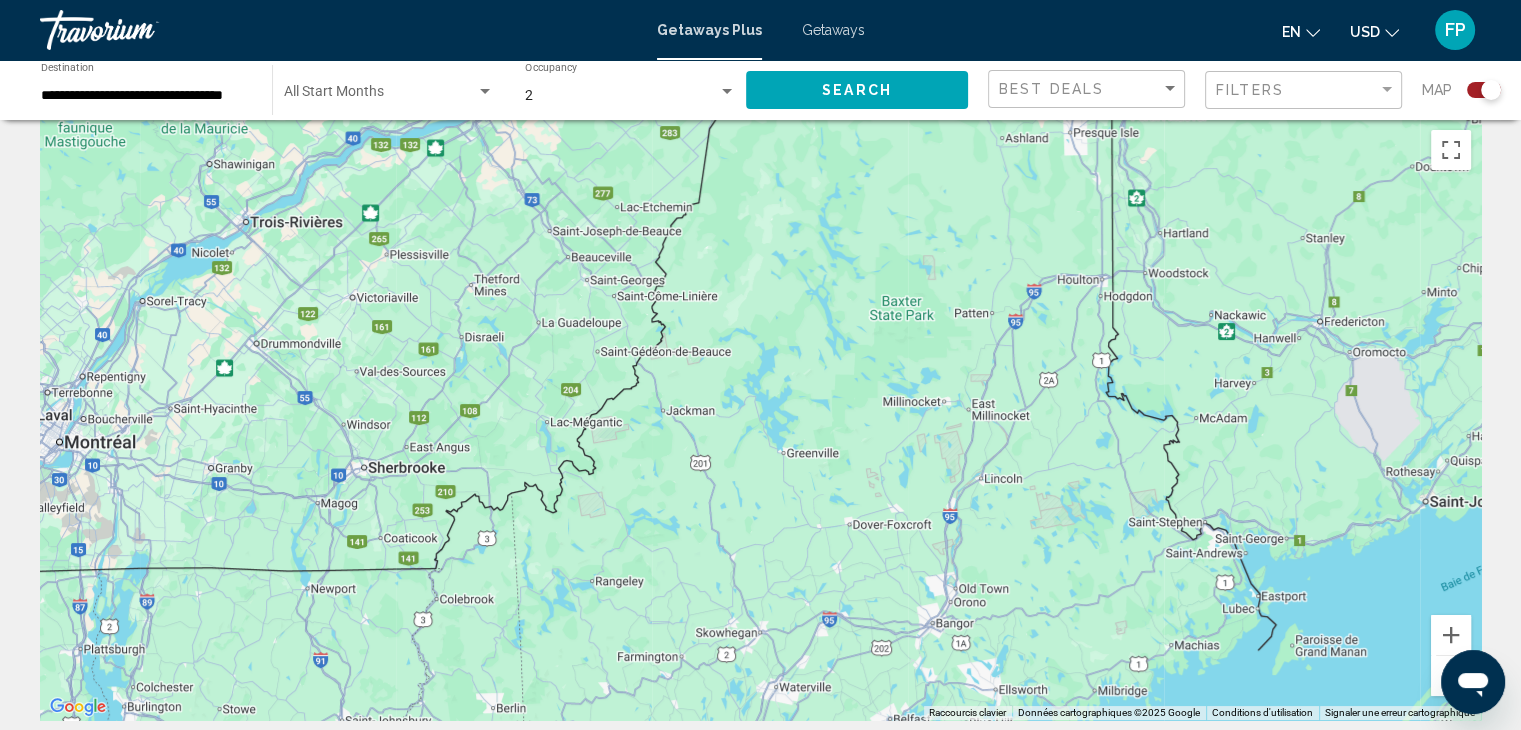 drag, startPoint x: 757, startPoint y: 412, endPoint x: 313, endPoint y: 583, distance: 475.79092 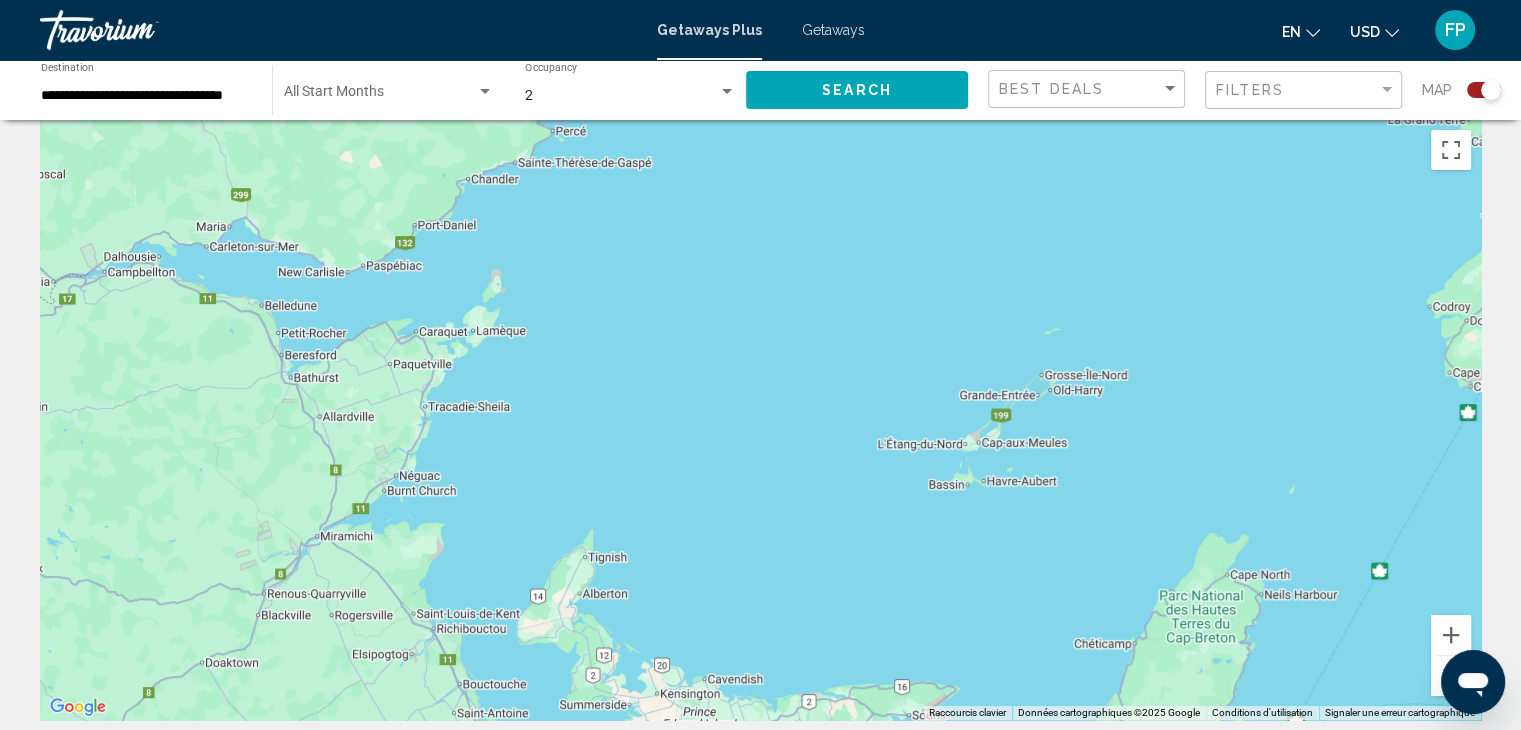 drag, startPoint x: 281, startPoint y: 552, endPoint x: 133, endPoint y: 279, distance: 310.53662 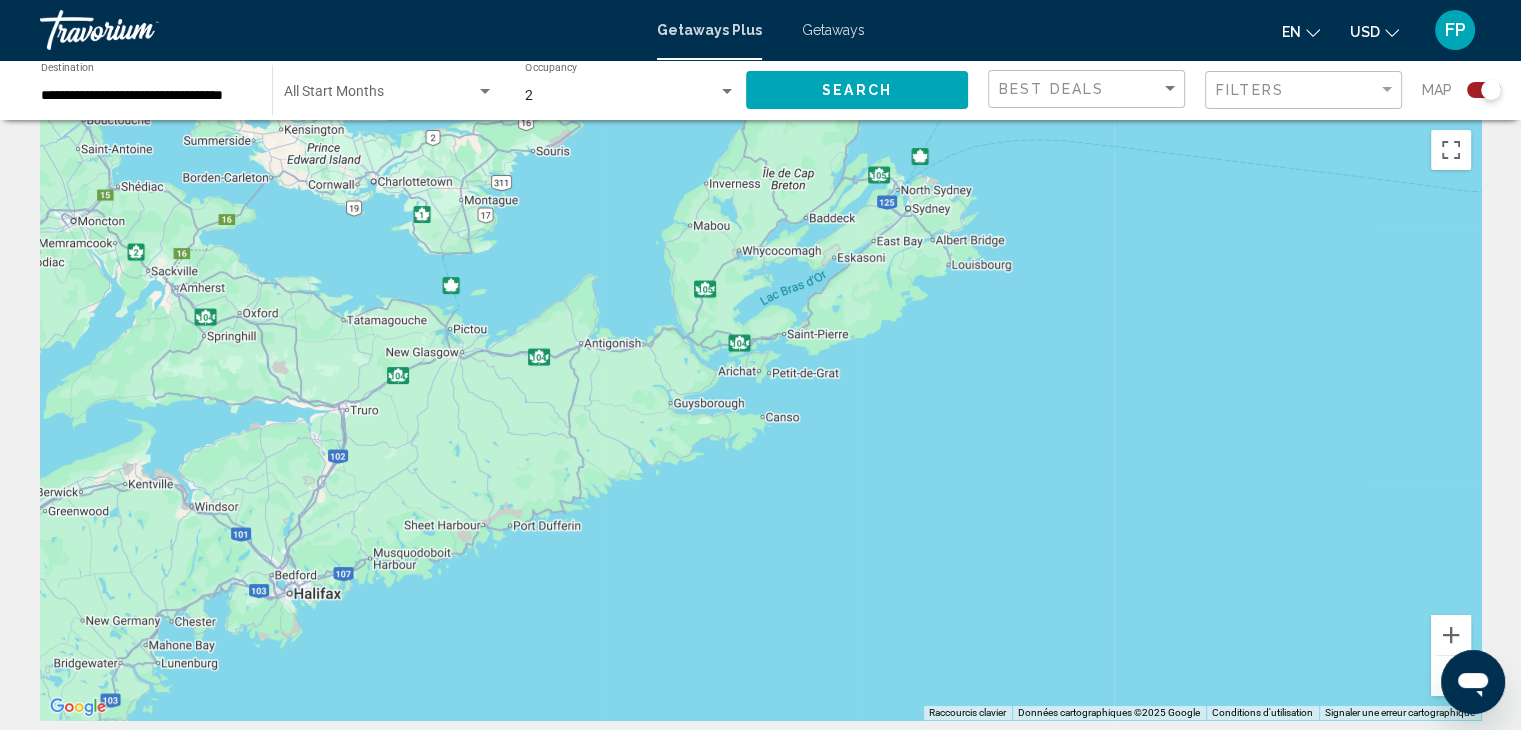 drag, startPoint x: 141, startPoint y: 269, endPoint x: 227, endPoint y: 545, distance: 289.08823 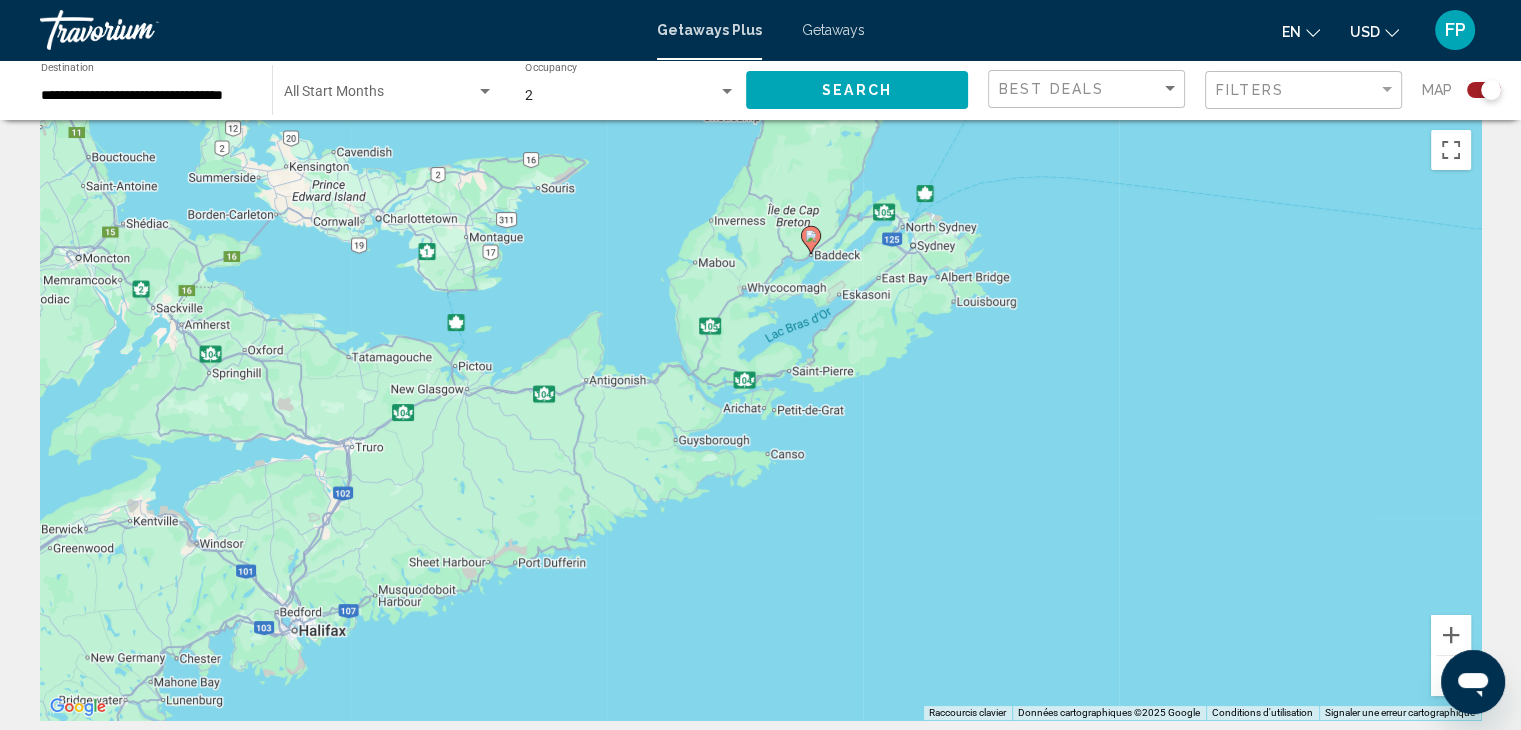 drag, startPoint x: 327, startPoint y: 384, endPoint x: 312, endPoint y: 404, distance: 25 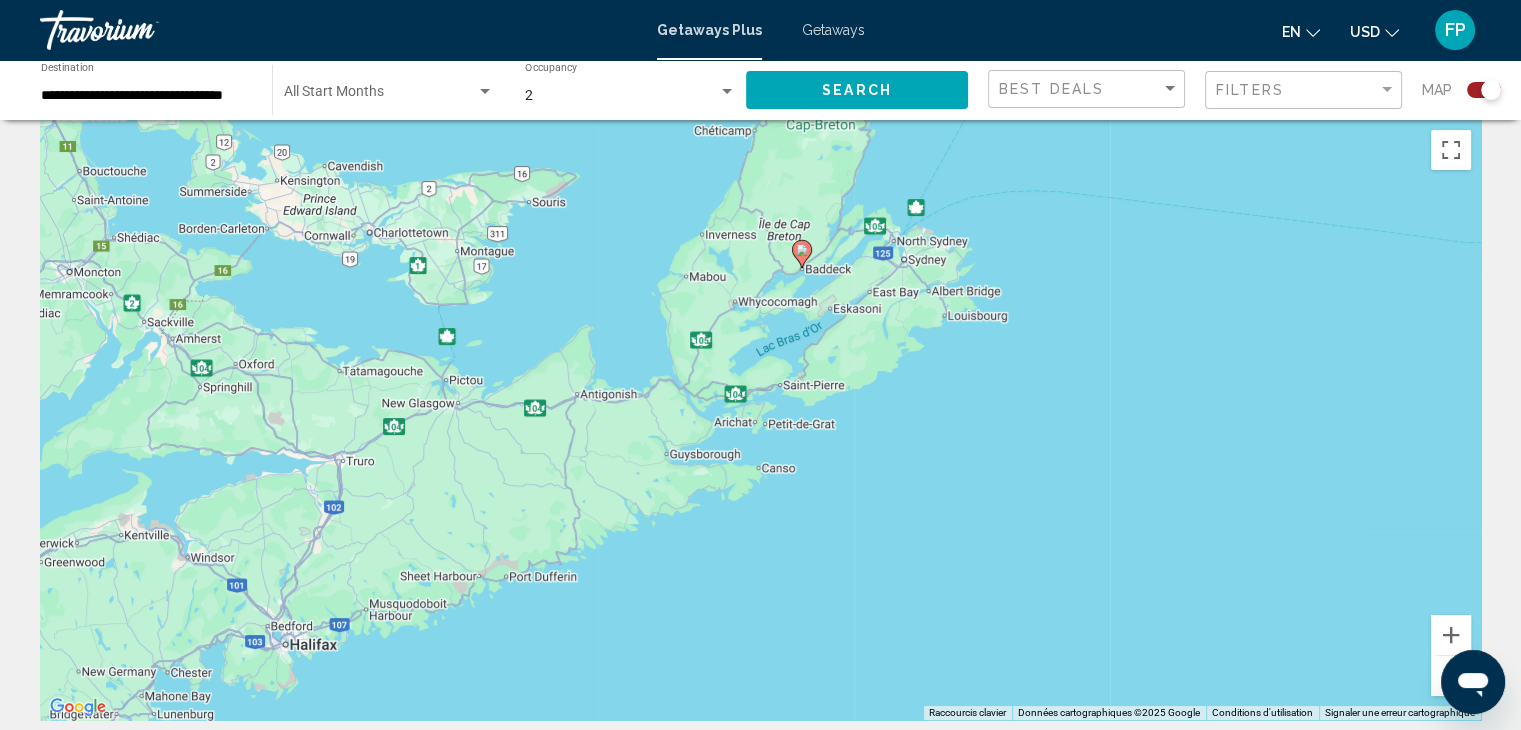 click 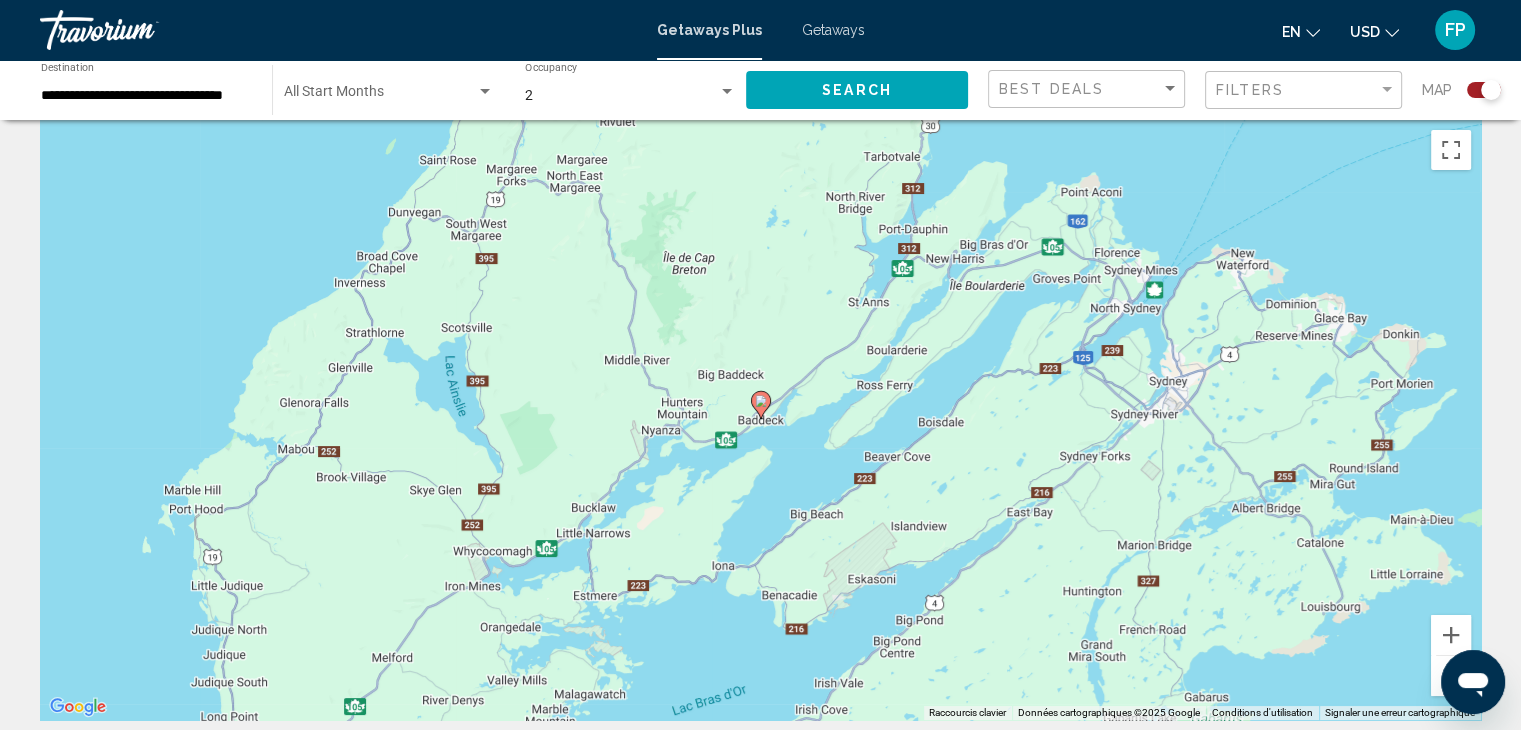 click 